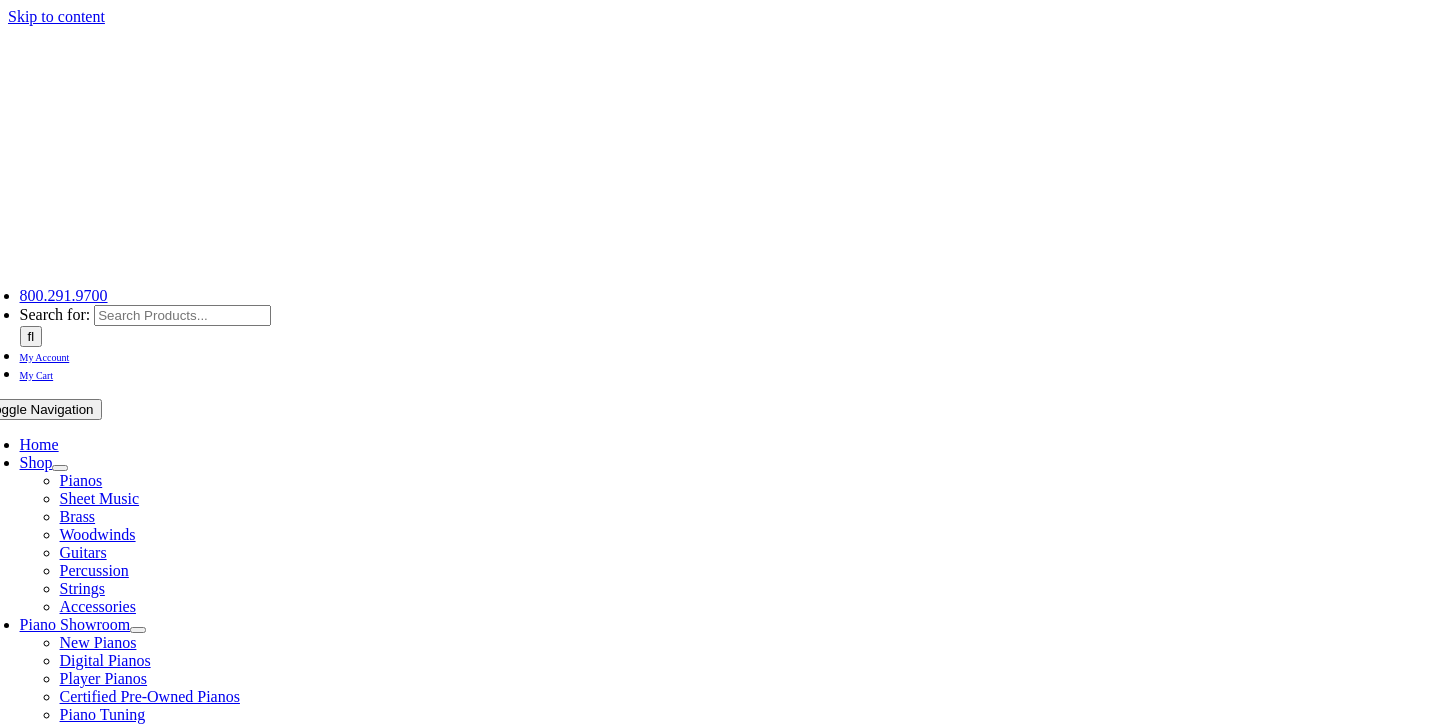 scroll, scrollTop: 0, scrollLeft: 0, axis: both 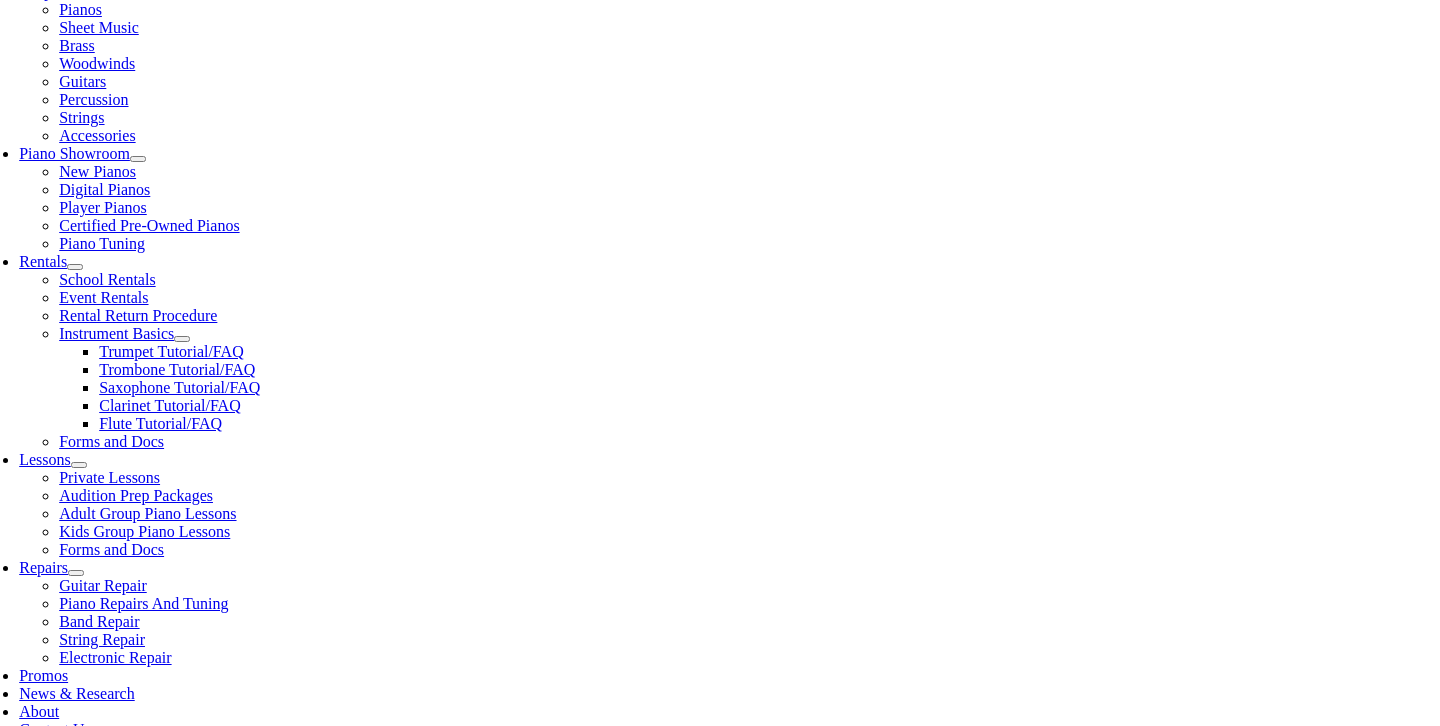 click at bounding box center [397, 1123] 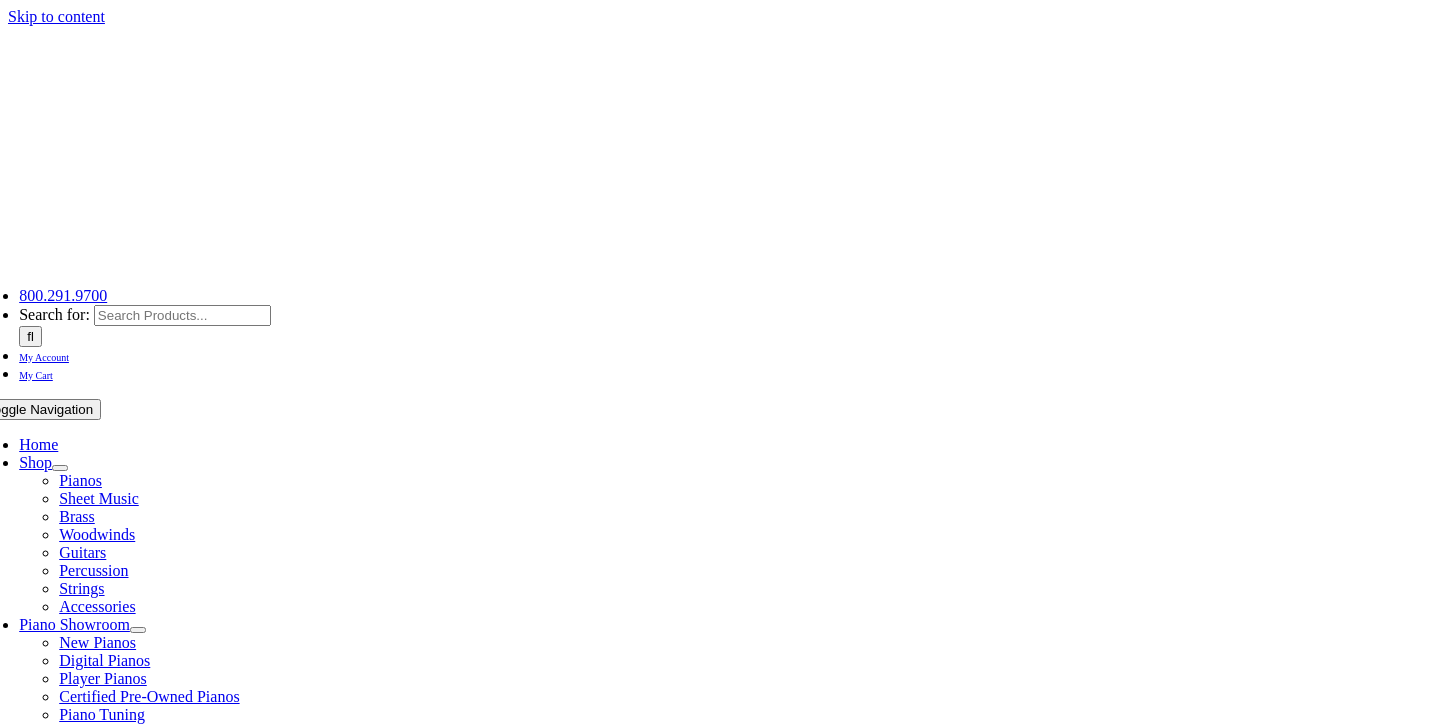 scroll, scrollTop: 0, scrollLeft: 0, axis: both 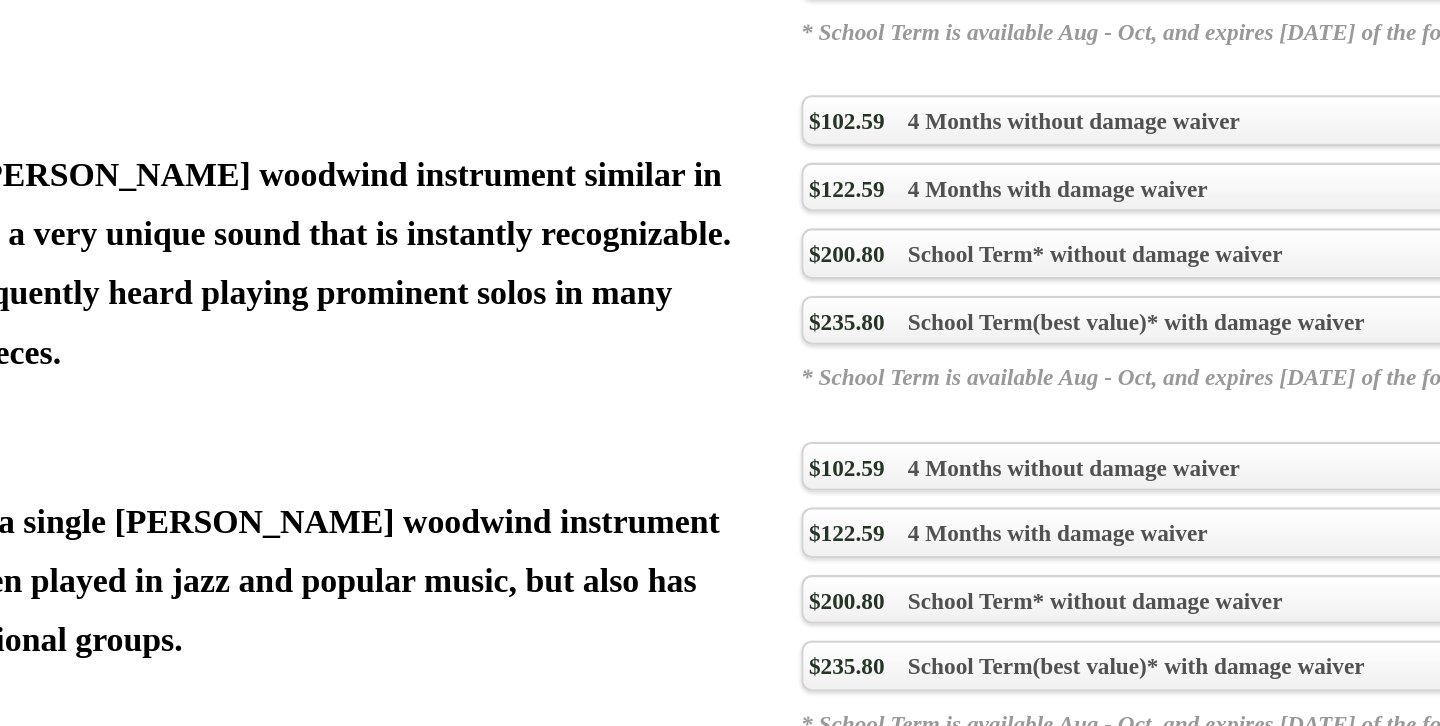 click on "The French Horn is a member of the brass family. It has a round, velvety tone that that can be heard over other instruments without overpowering them. These qualities make it a perfect addition to the woodwind quintet, where it is sometimes seen." at bounding box center [494, 1155] 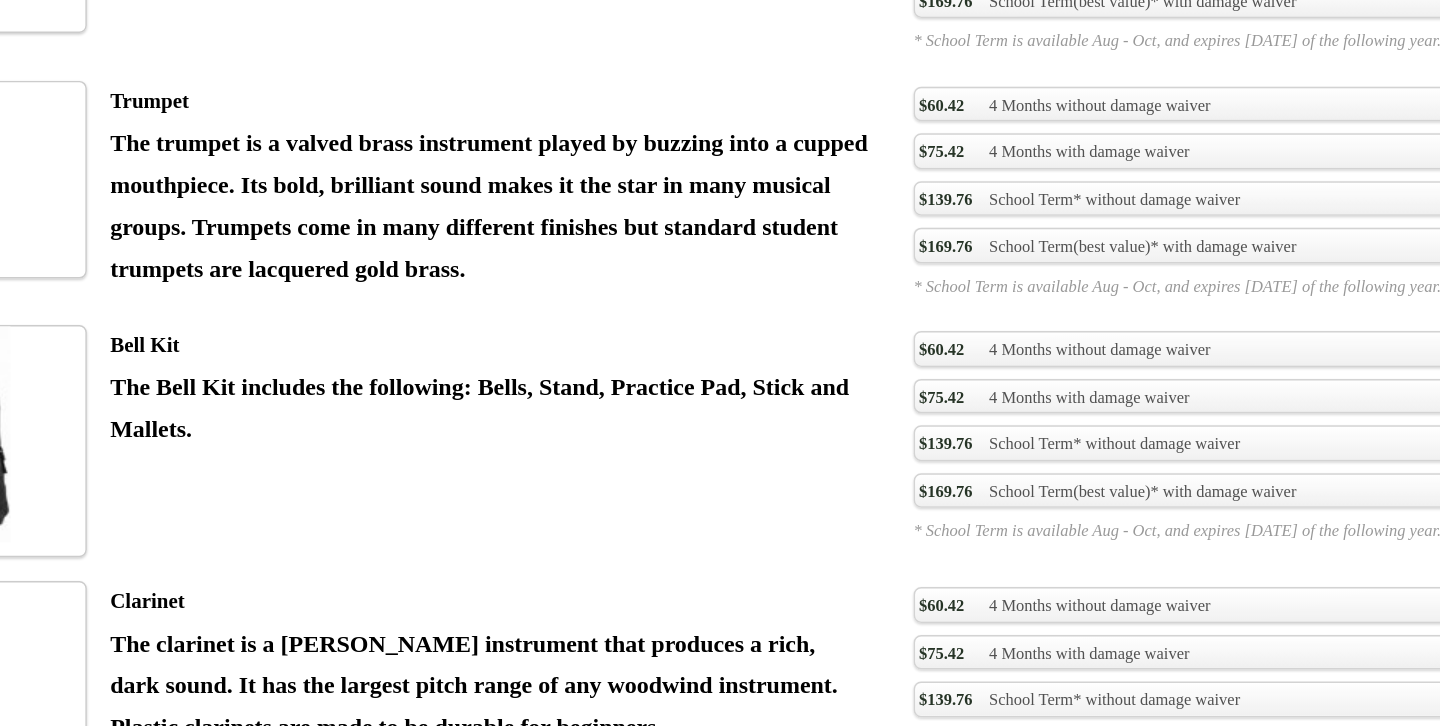 scroll, scrollTop: 1674, scrollLeft: 0, axis: vertical 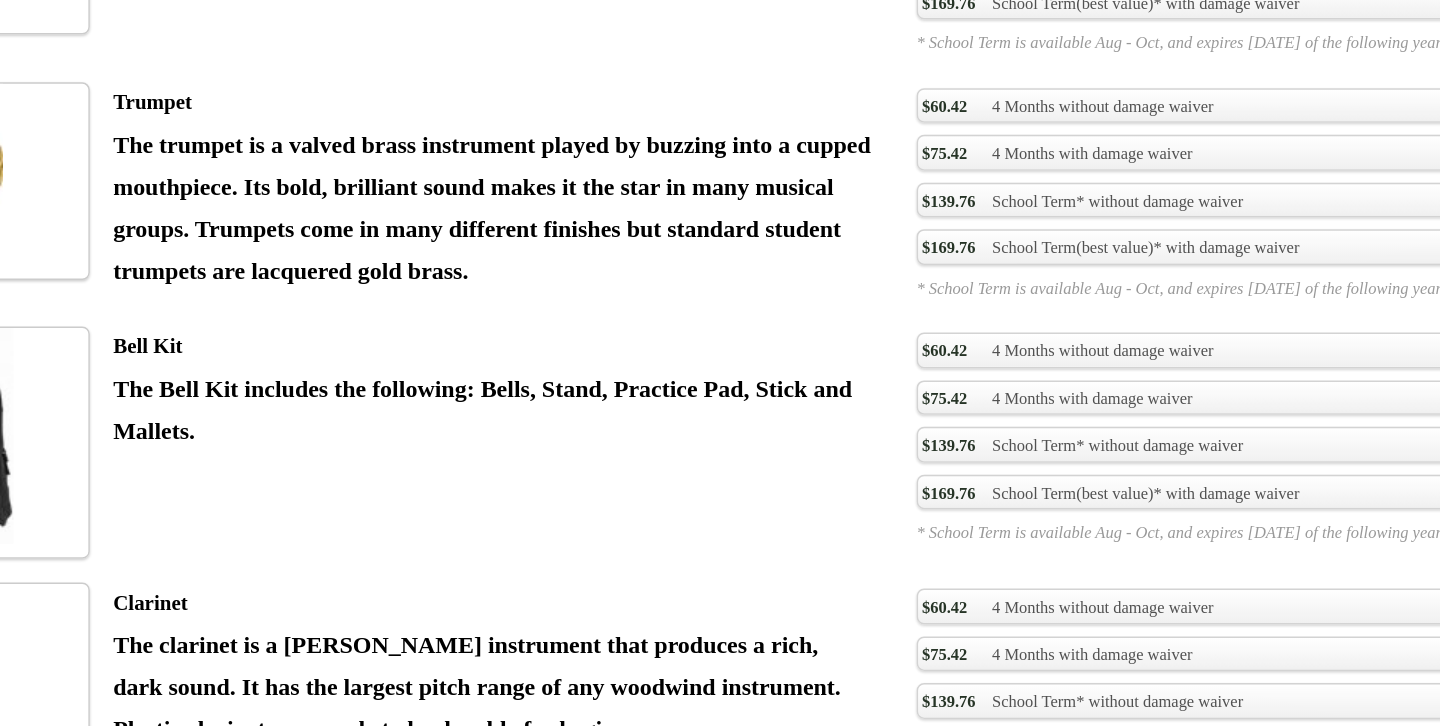 click on "$169.76  School Term(best value)* with damage waiver" at bounding box center (964, 827) 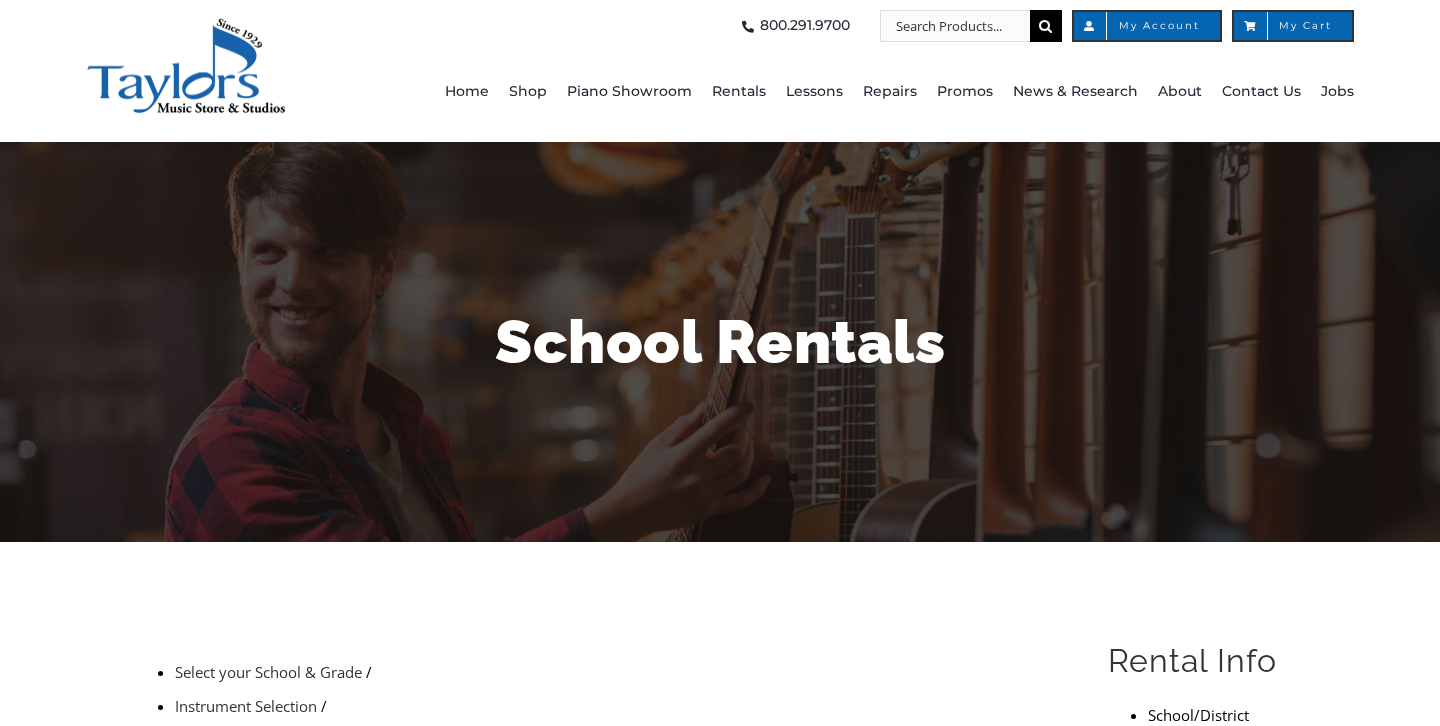 scroll, scrollTop: 0, scrollLeft: 0, axis: both 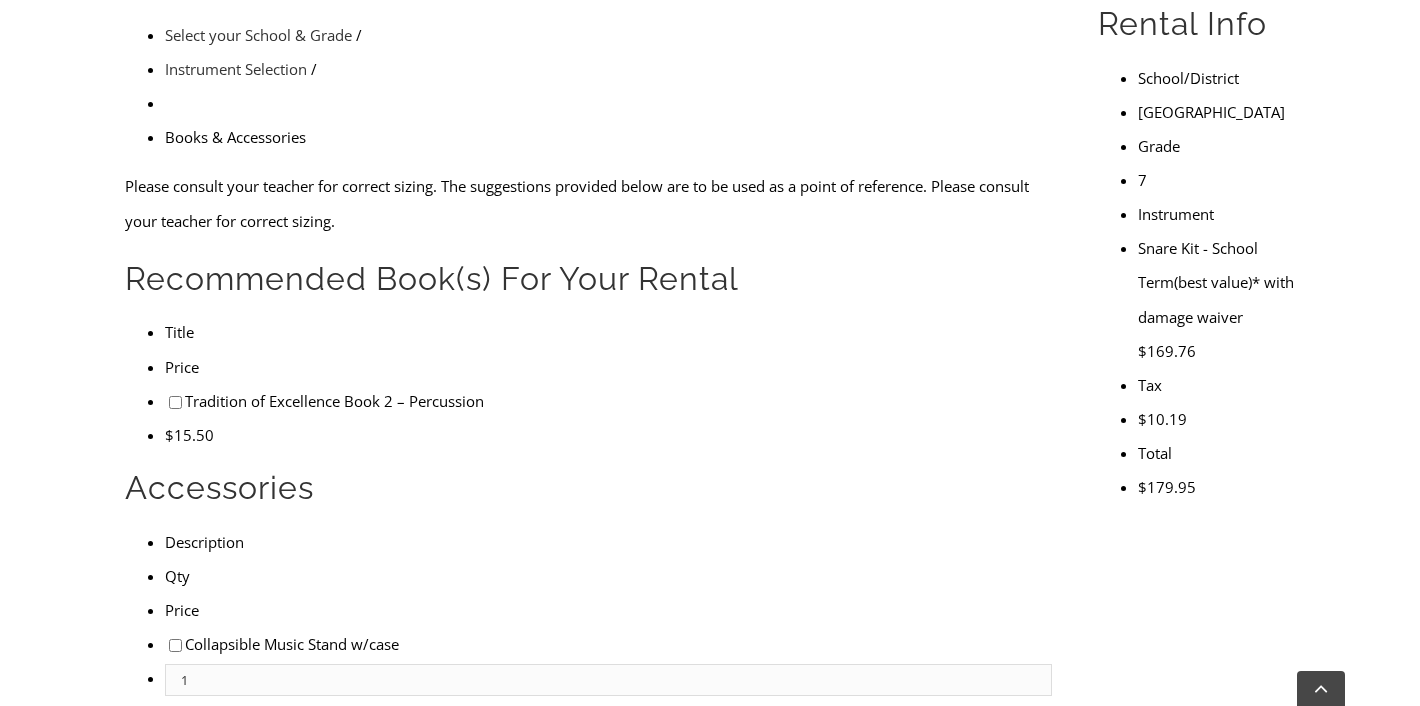 click on "Continue >>" at bounding box center (298, 764) 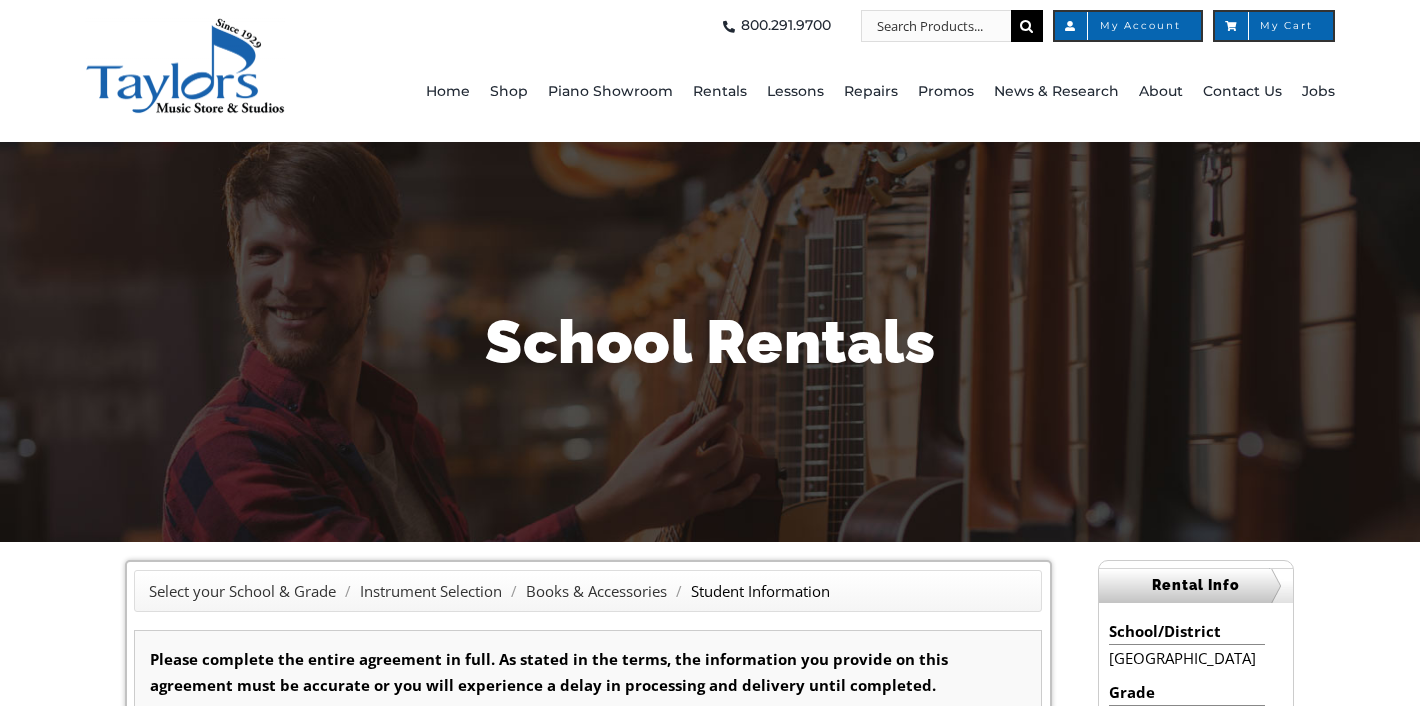 scroll, scrollTop: 0, scrollLeft: 0, axis: both 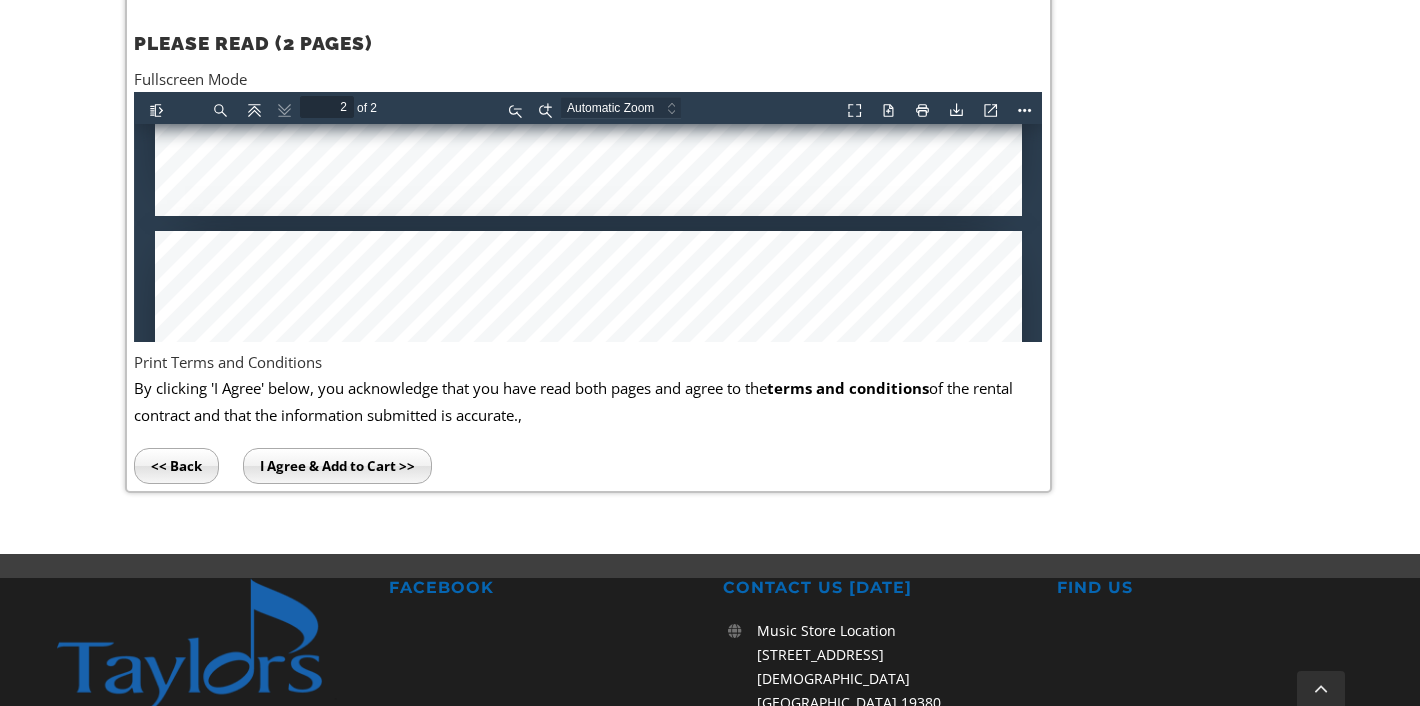 type on "1" 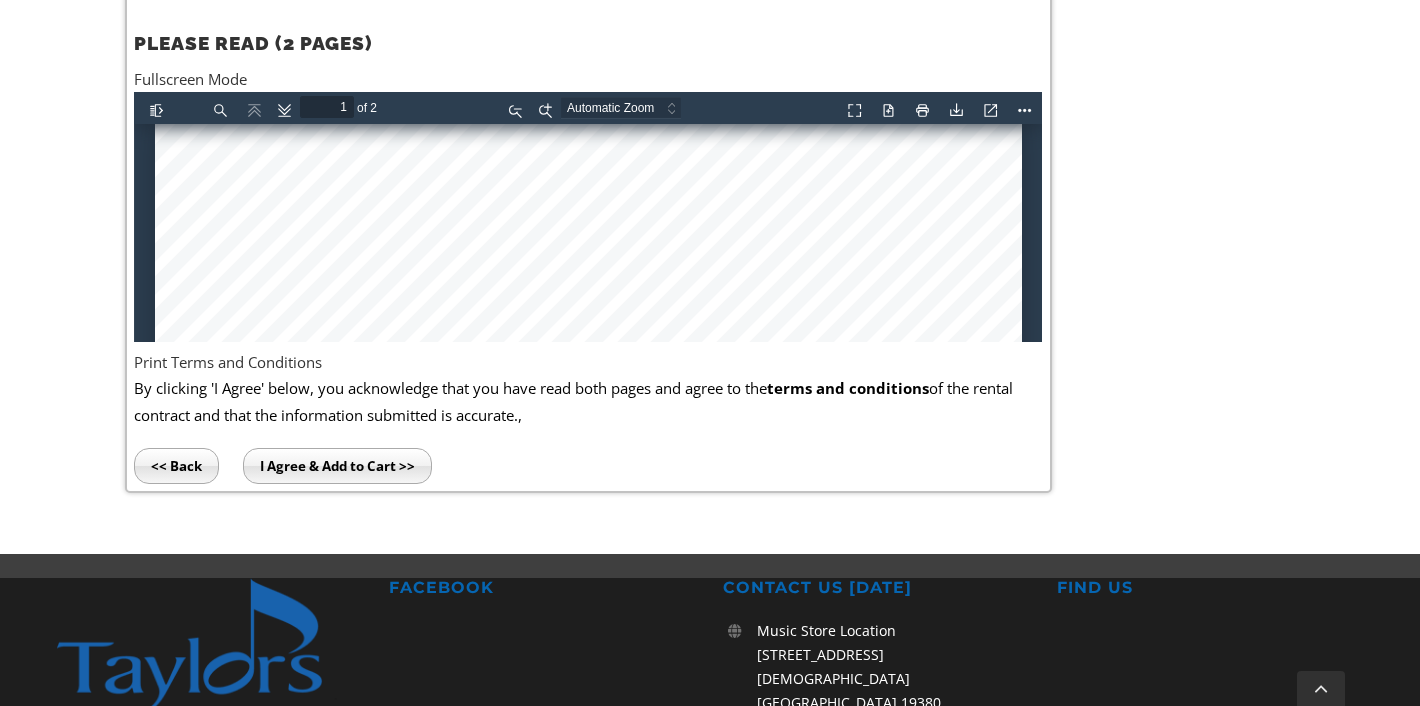 scroll, scrollTop: 0, scrollLeft: 0, axis: both 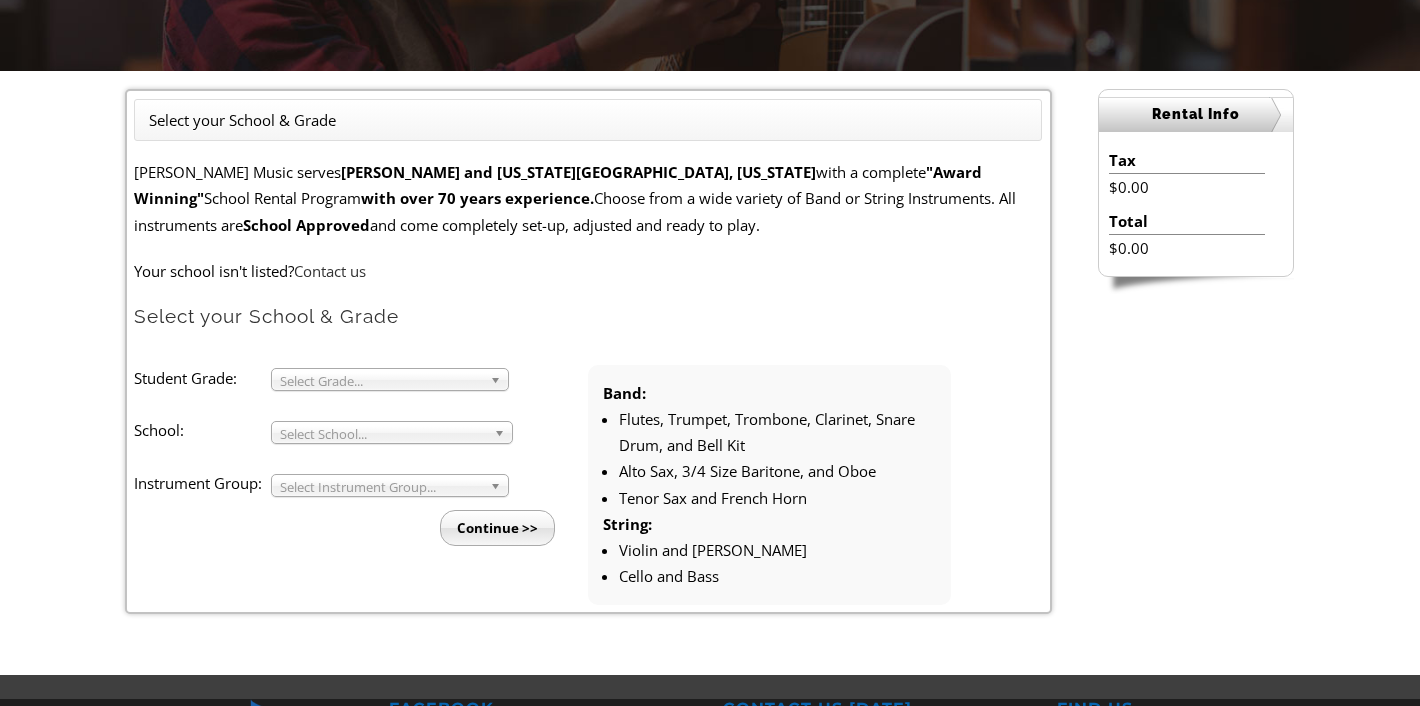 click at bounding box center (499, 379) 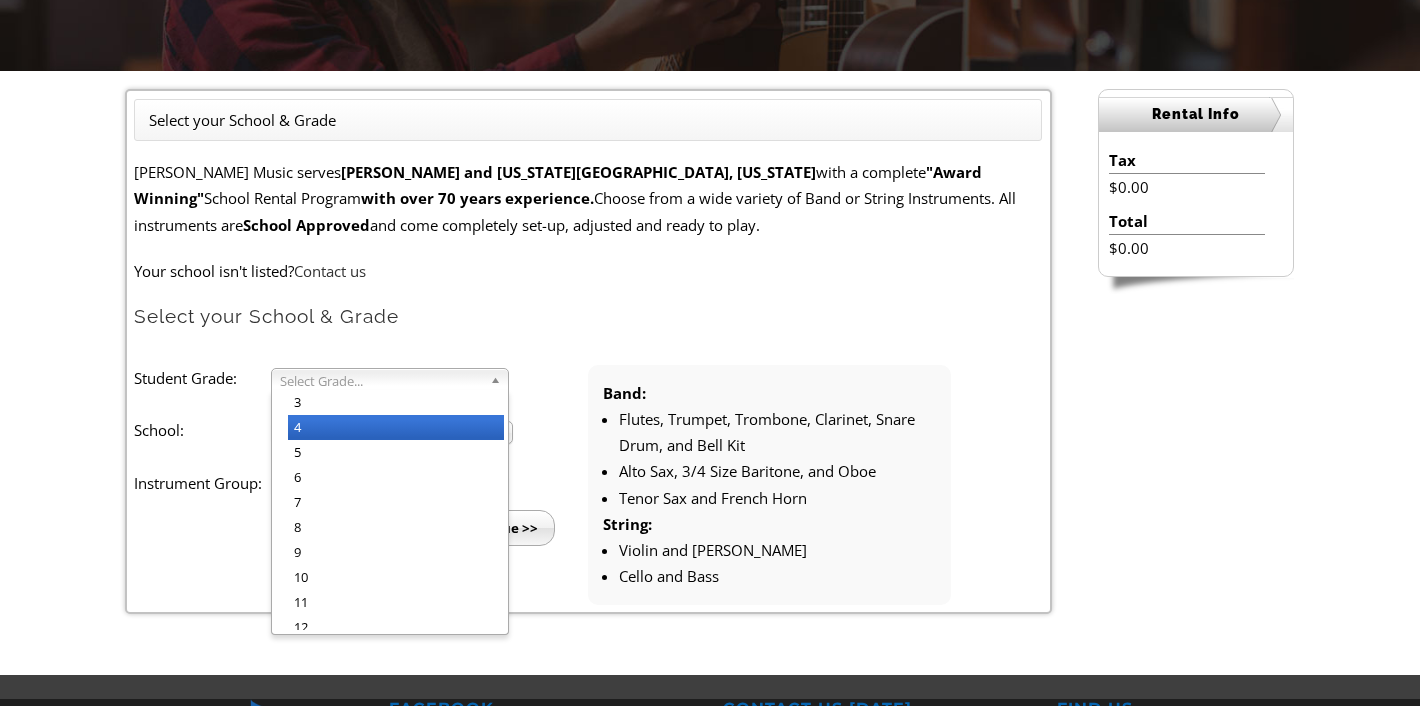 click on "4" at bounding box center (396, 427) 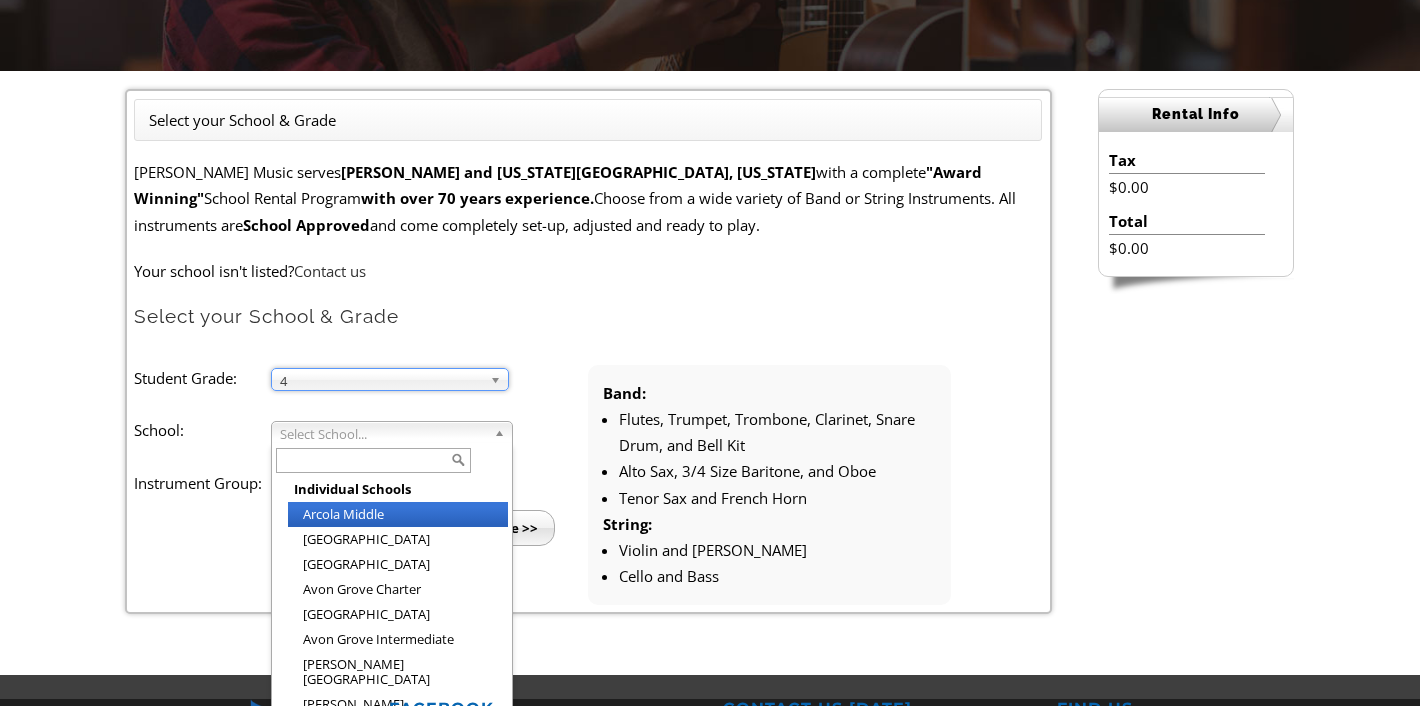 click on "Select School..." at bounding box center (383, 434) 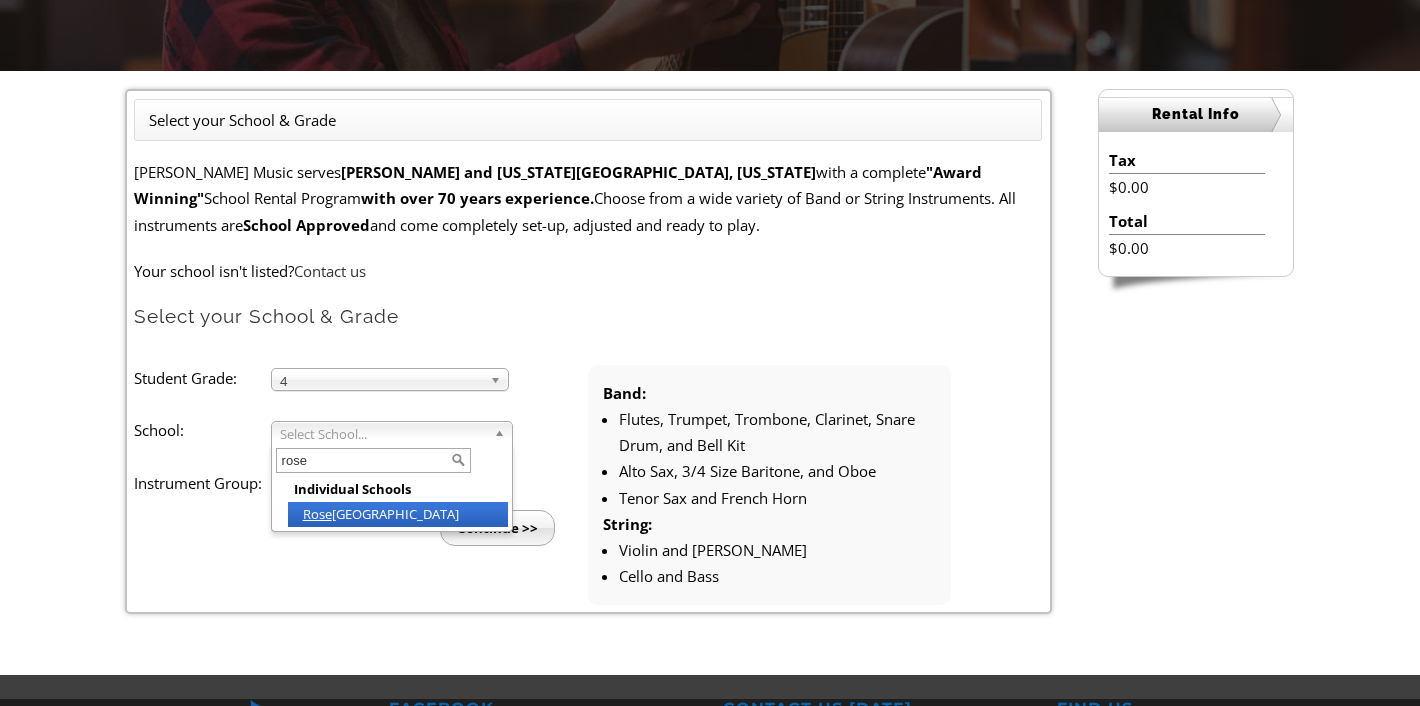 type on "rose" 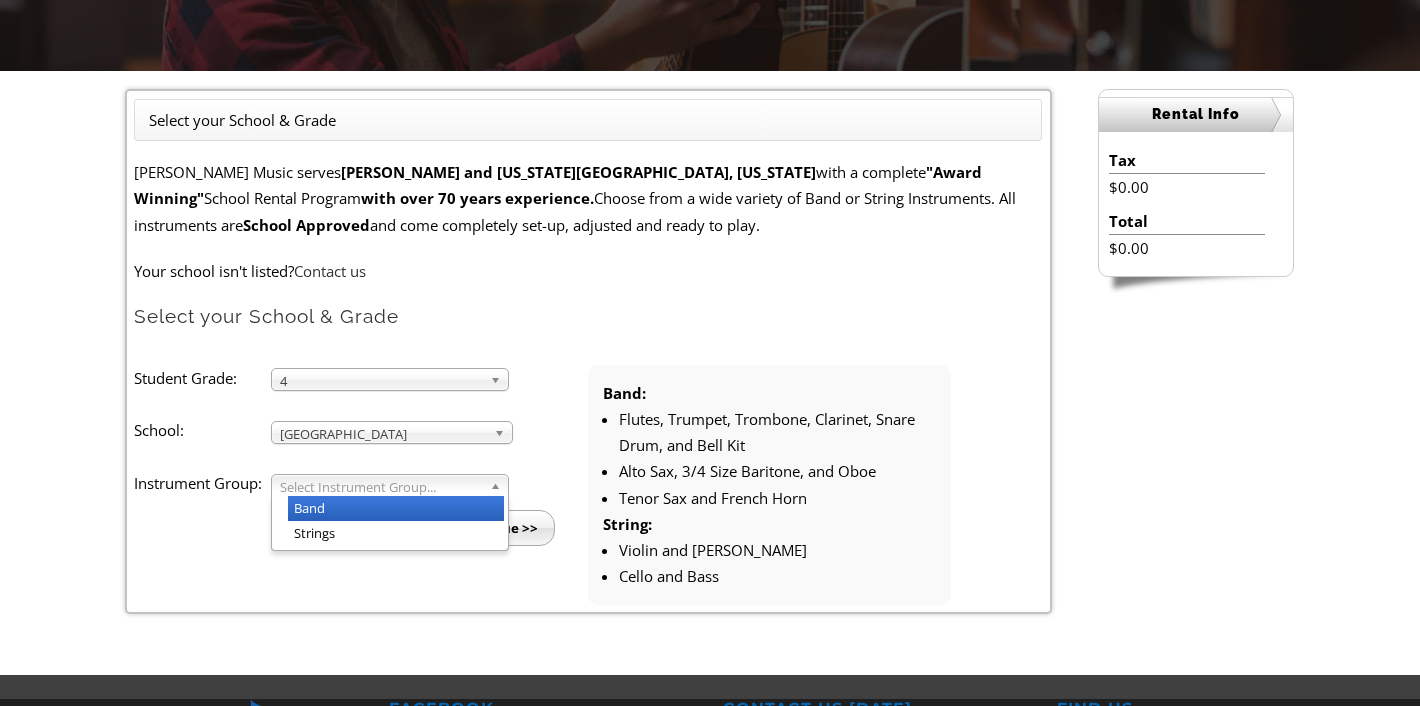 click at bounding box center [499, 485] 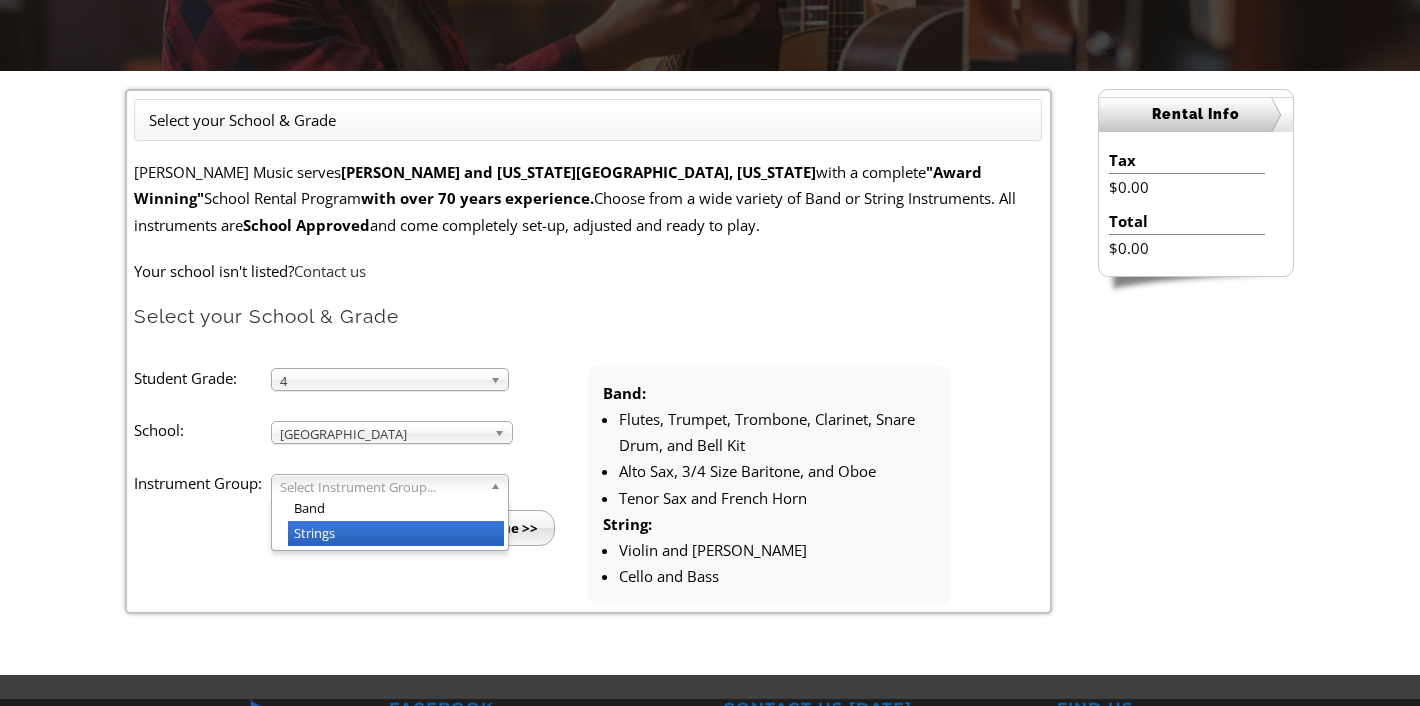 click on "Strings" at bounding box center [396, 533] 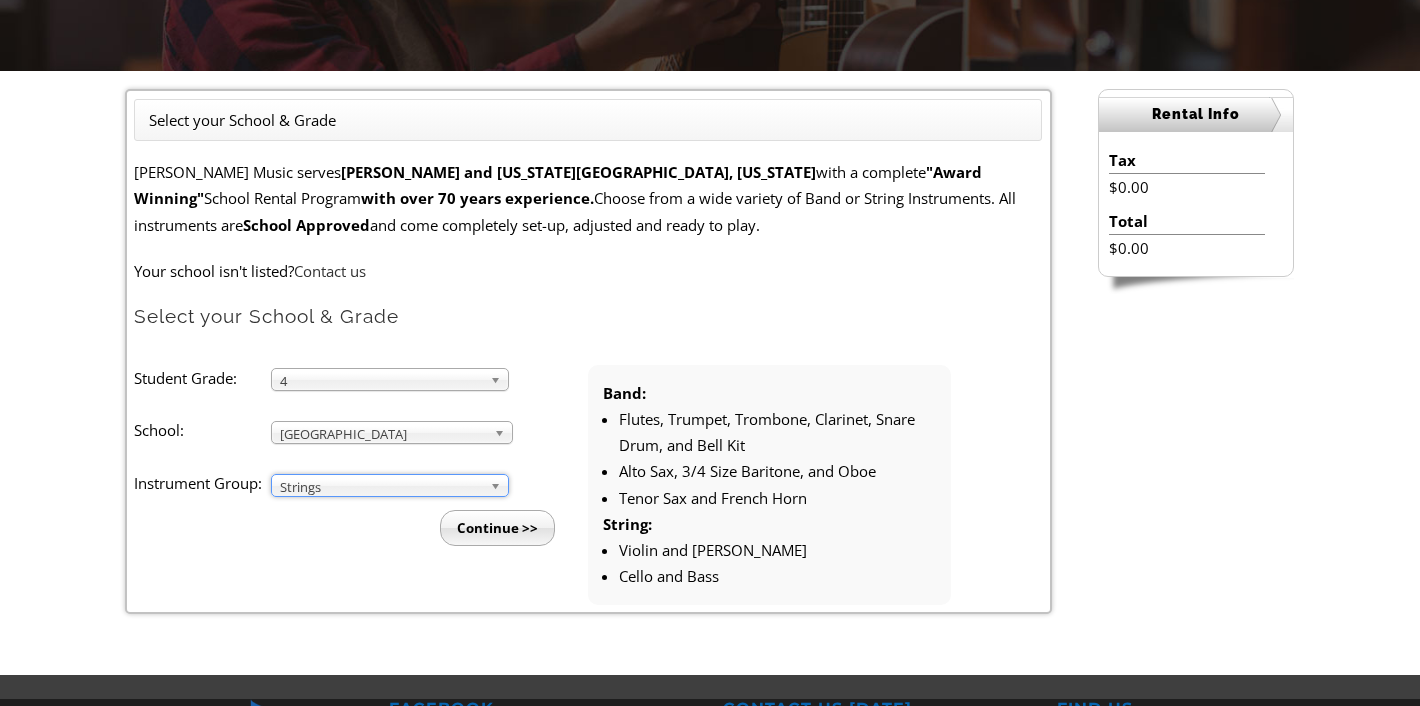 click on "Continue >>" at bounding box center [497, 528] 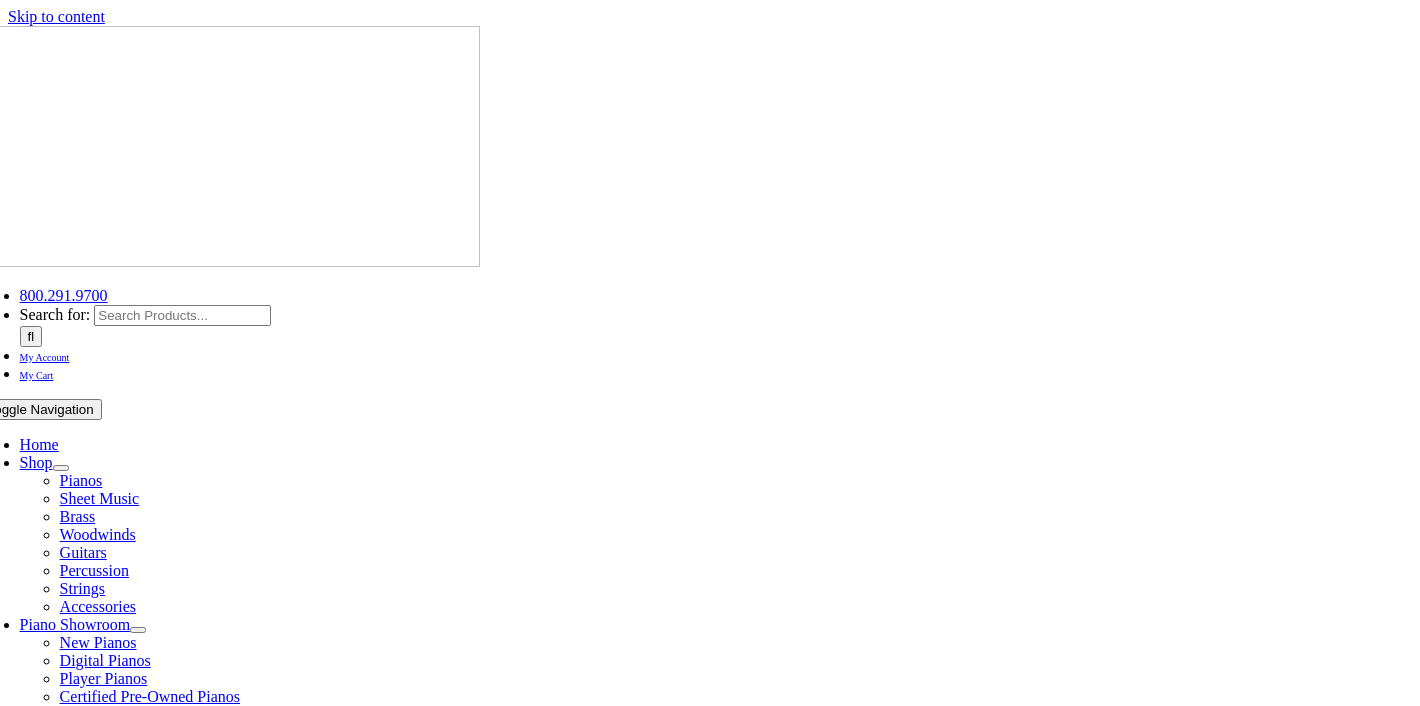 scroll, scrollTop: 0, scrollLeft: 0, axis: both 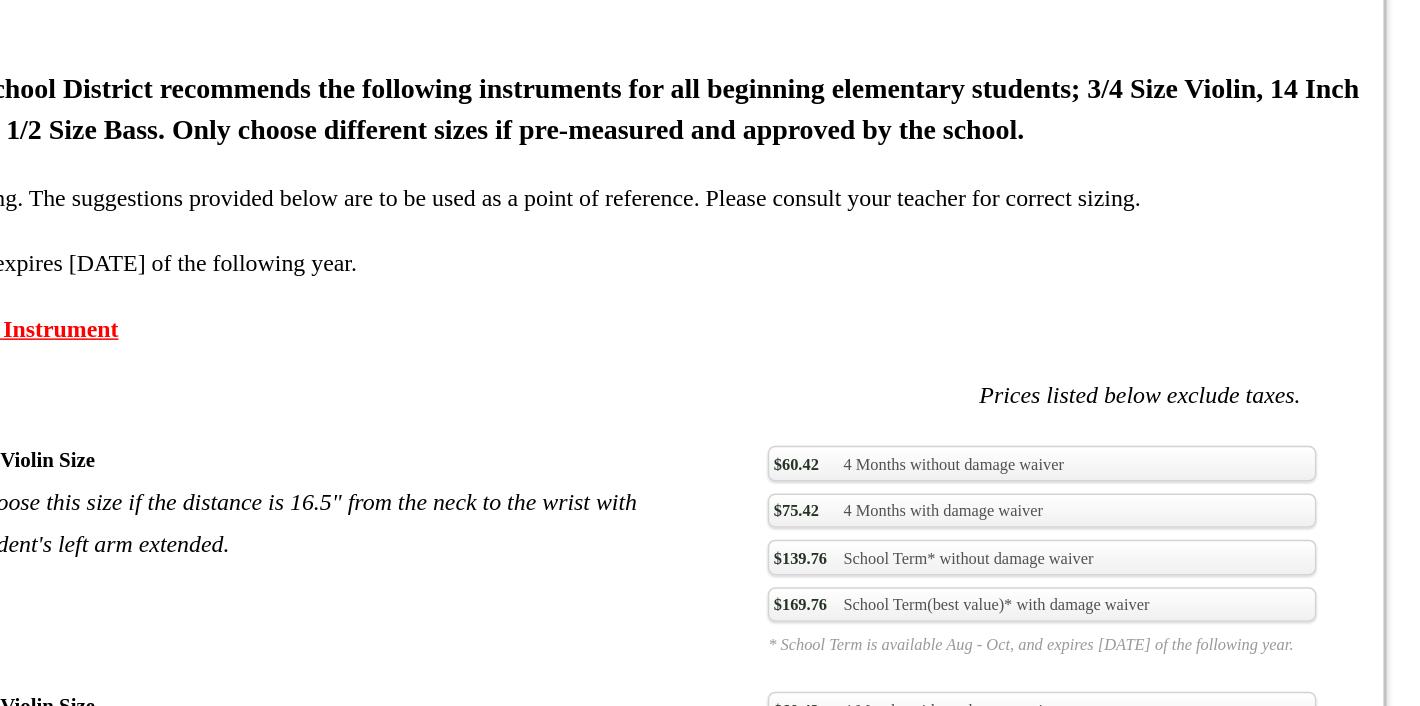 click on "$169.76  School Term(best value)* with damage waiver" at bounding box center [964, 1018] 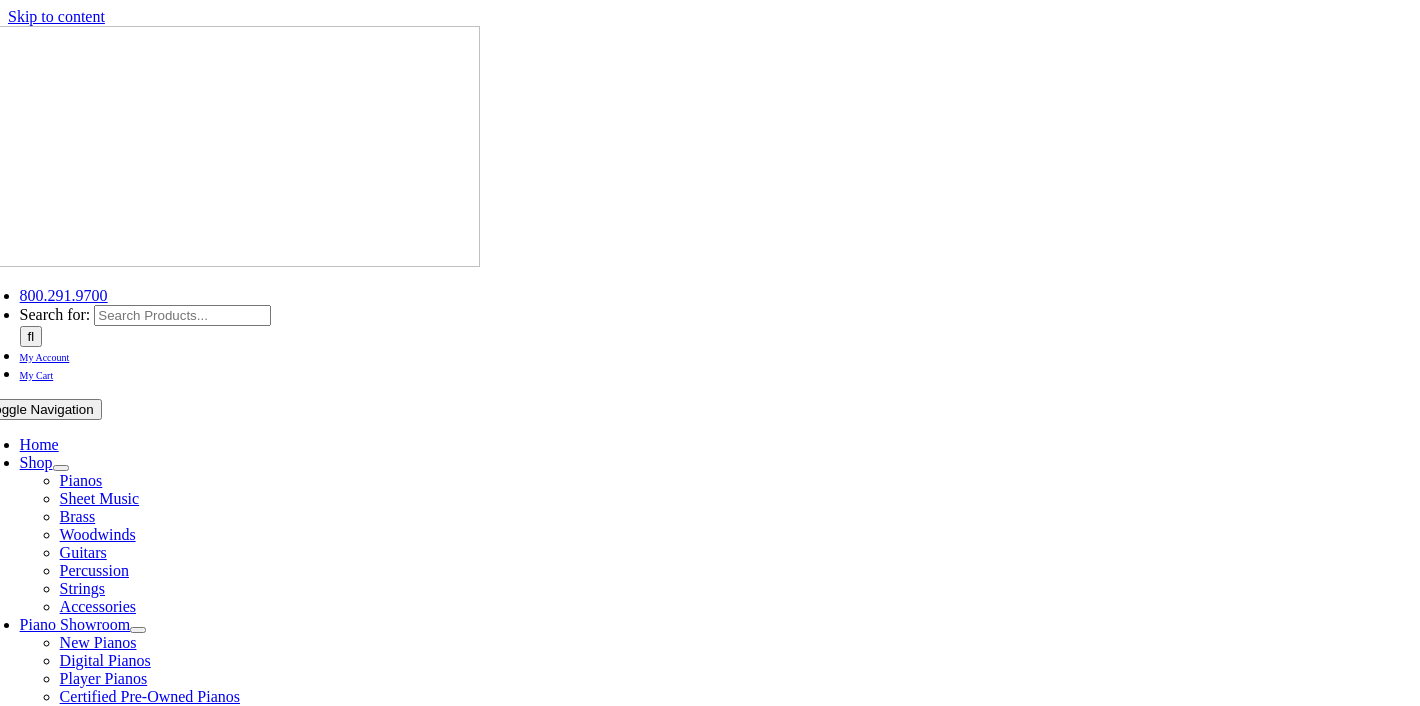 scroll, scrollTop: 0, scrollLeft: 0, axis: both 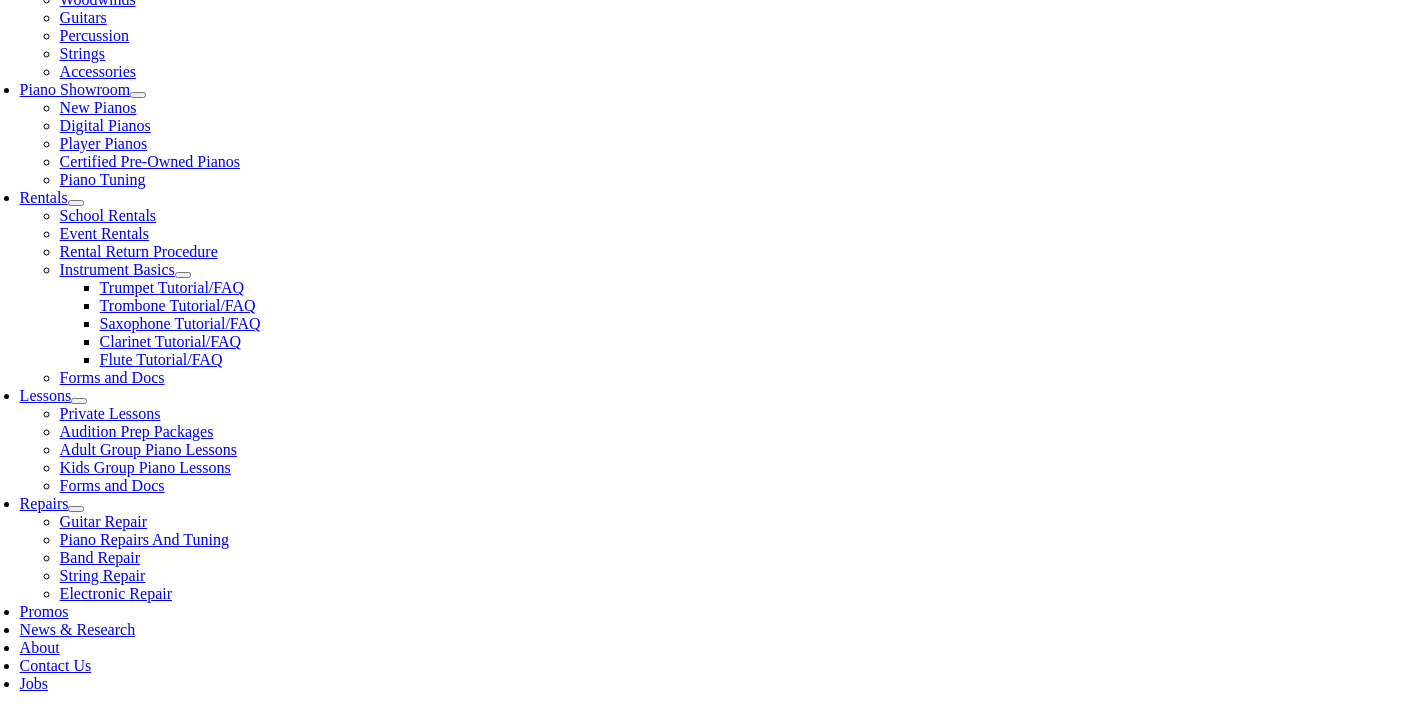 click at bounding box center [0, 1154] 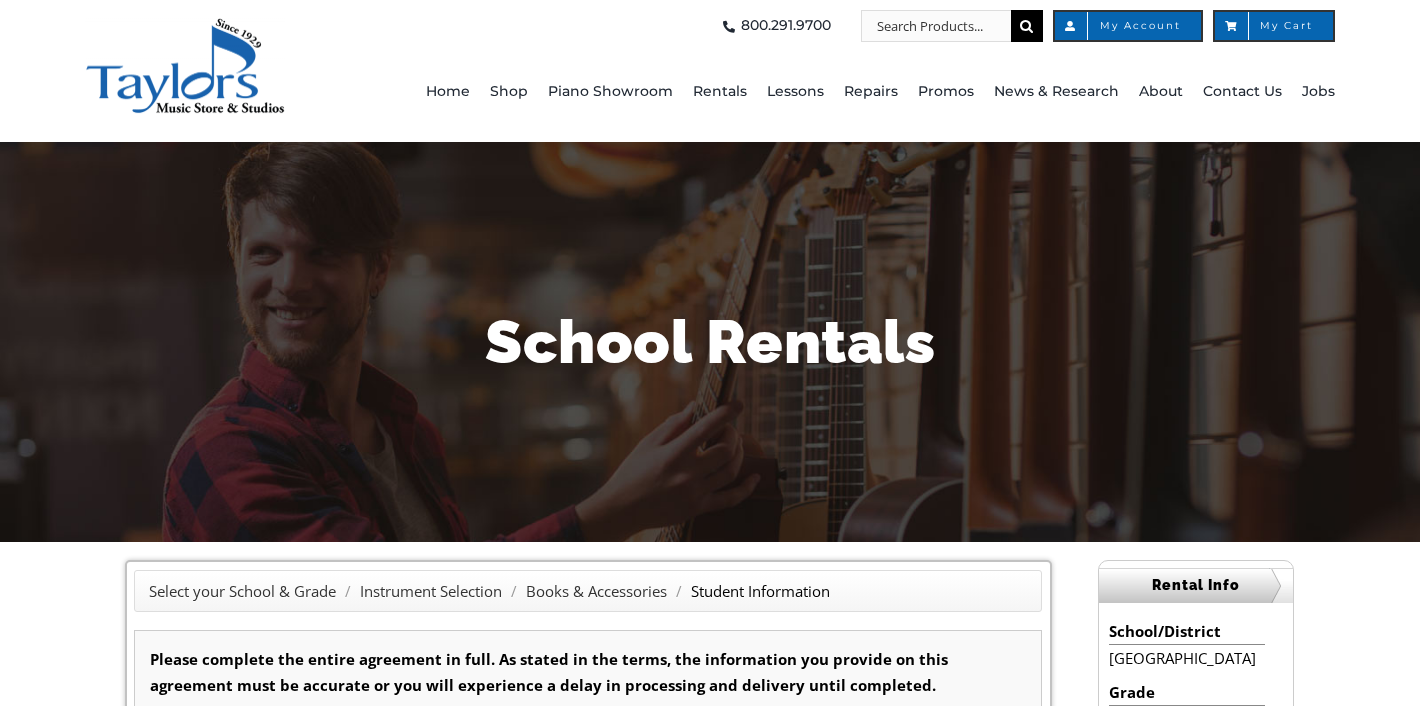 scroll, scrollTop: 0, scrollLeft: 0, axis: both 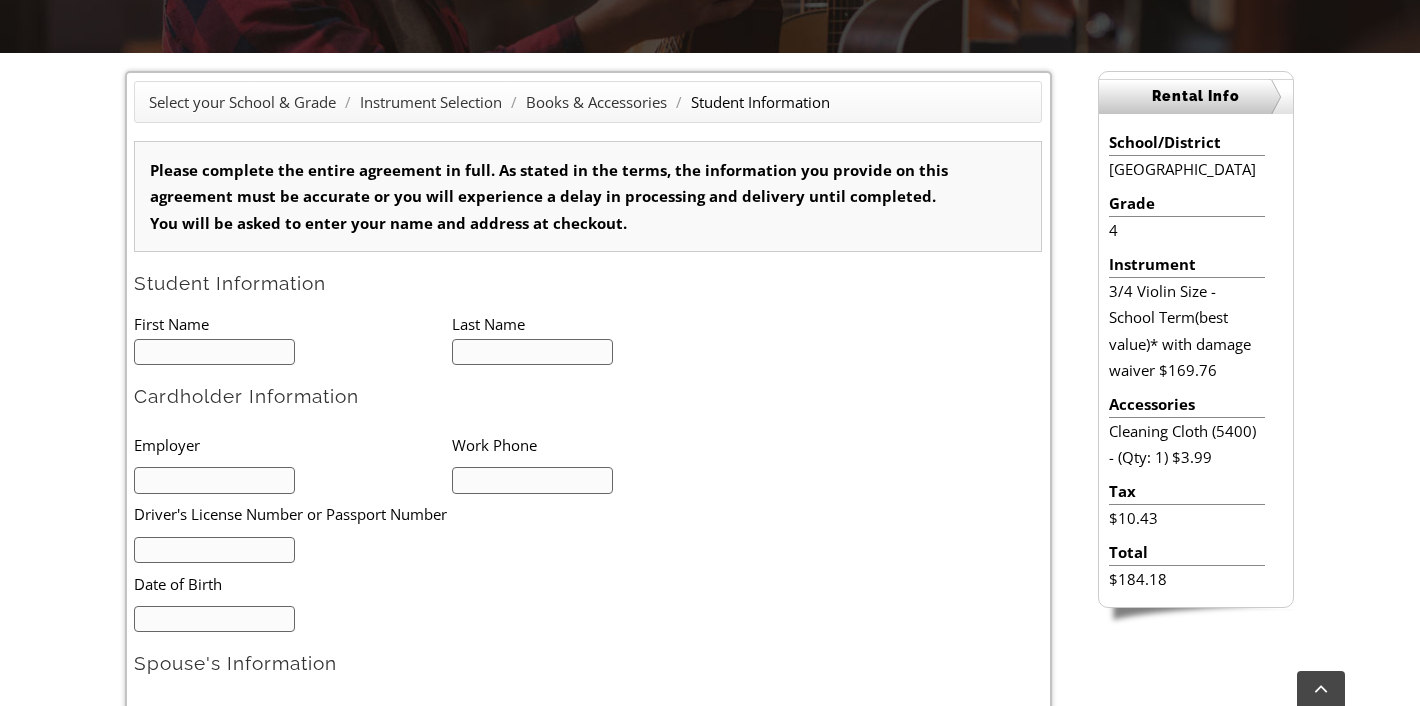 type on "1" 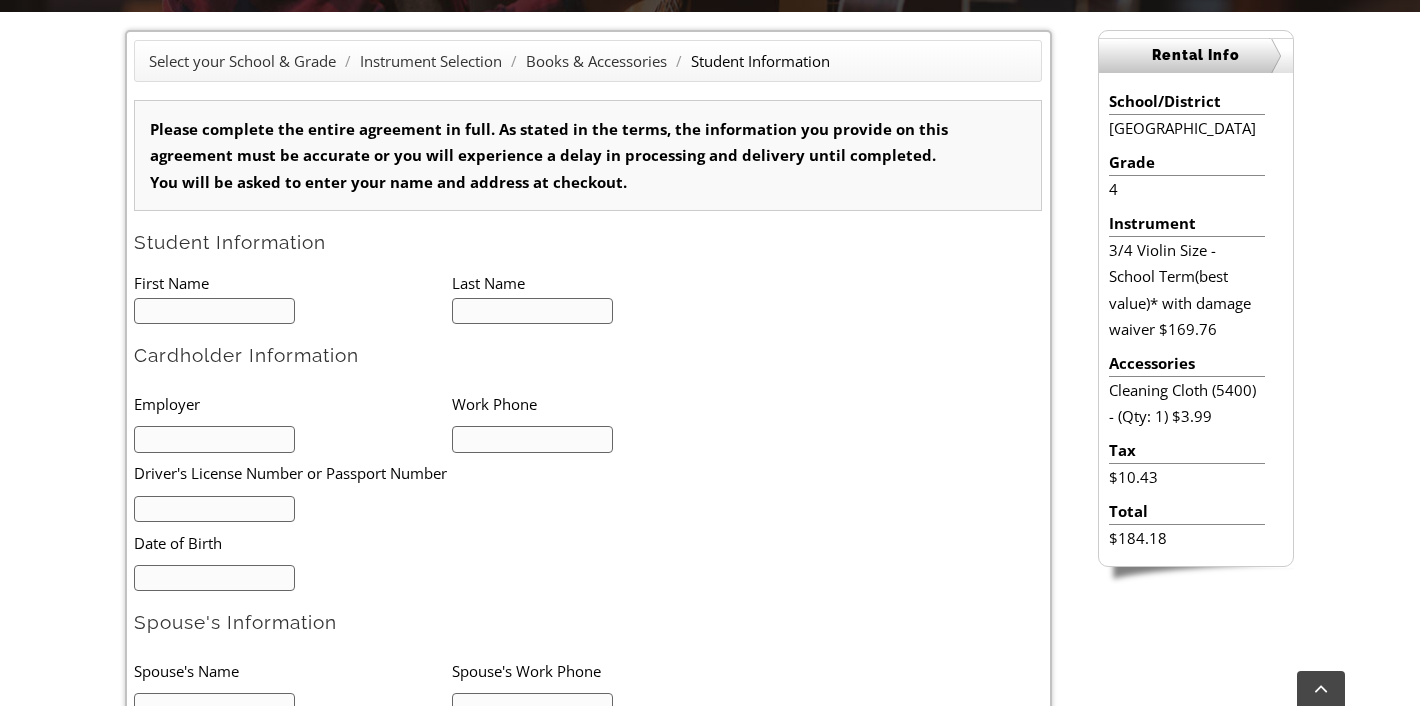 scroll, scrollTop: 1, scrollLeft: 0, axis: vertical 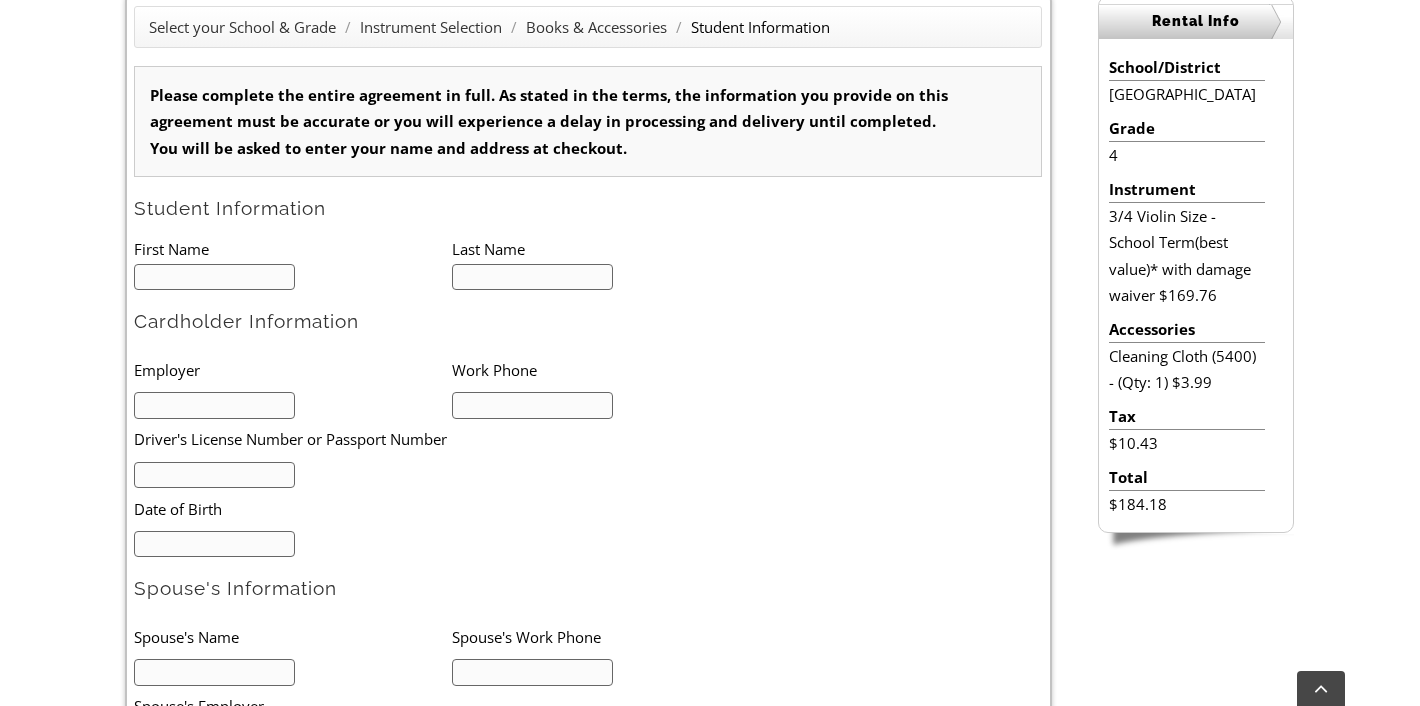 click at bounding box center (214, 277) 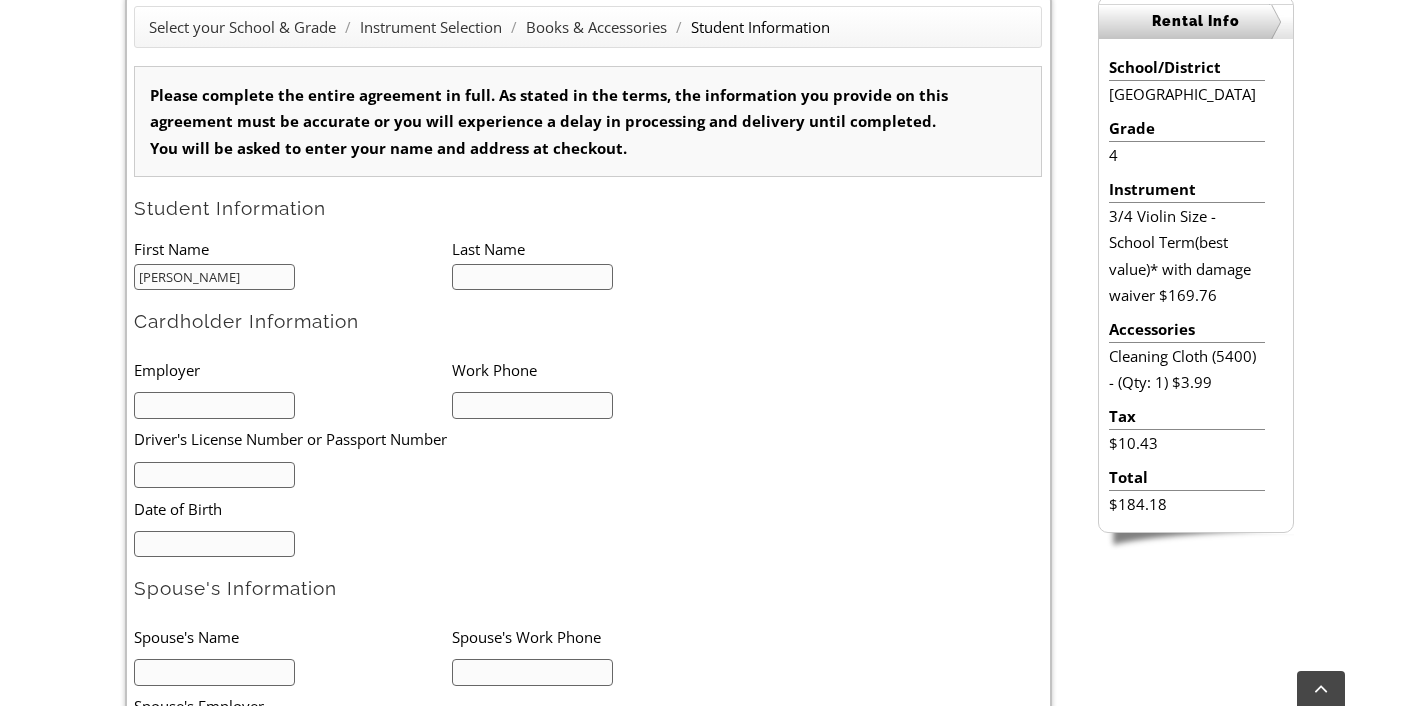 type on "Kate" 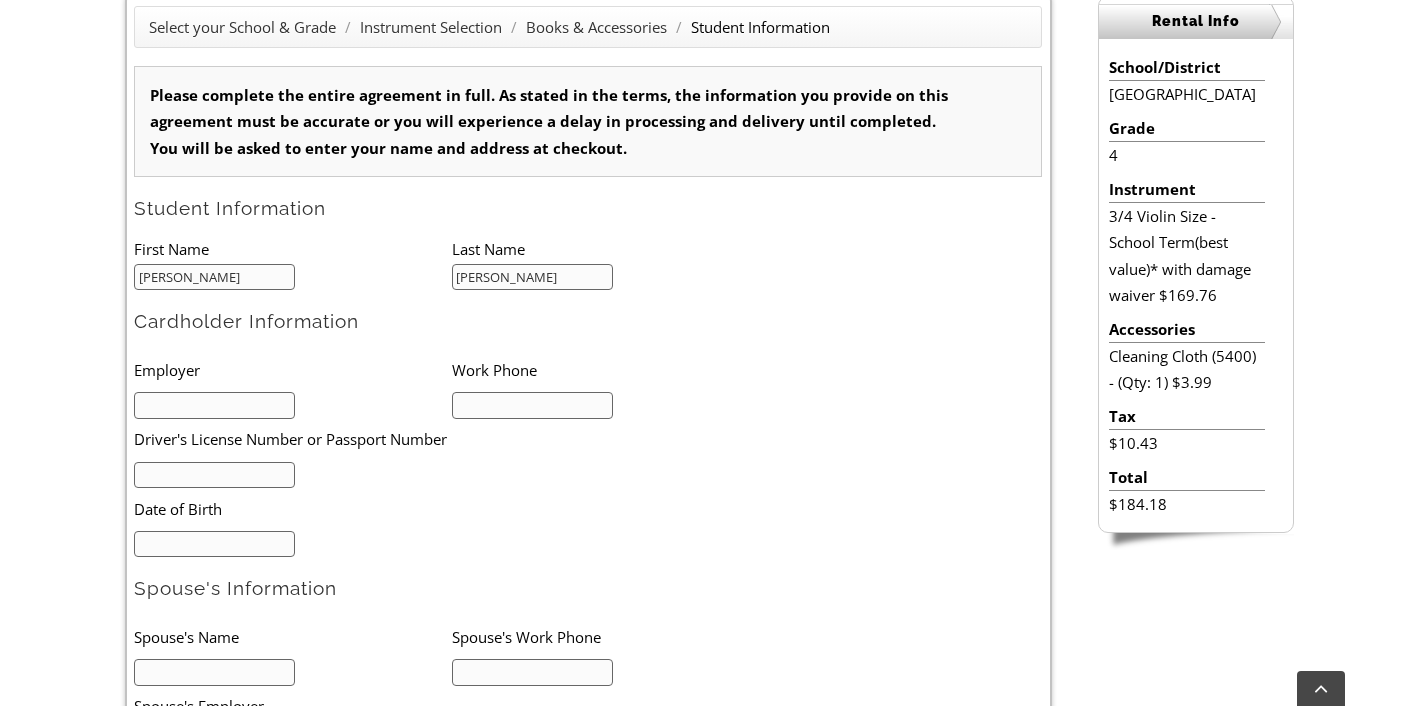 type on "Abernethy" 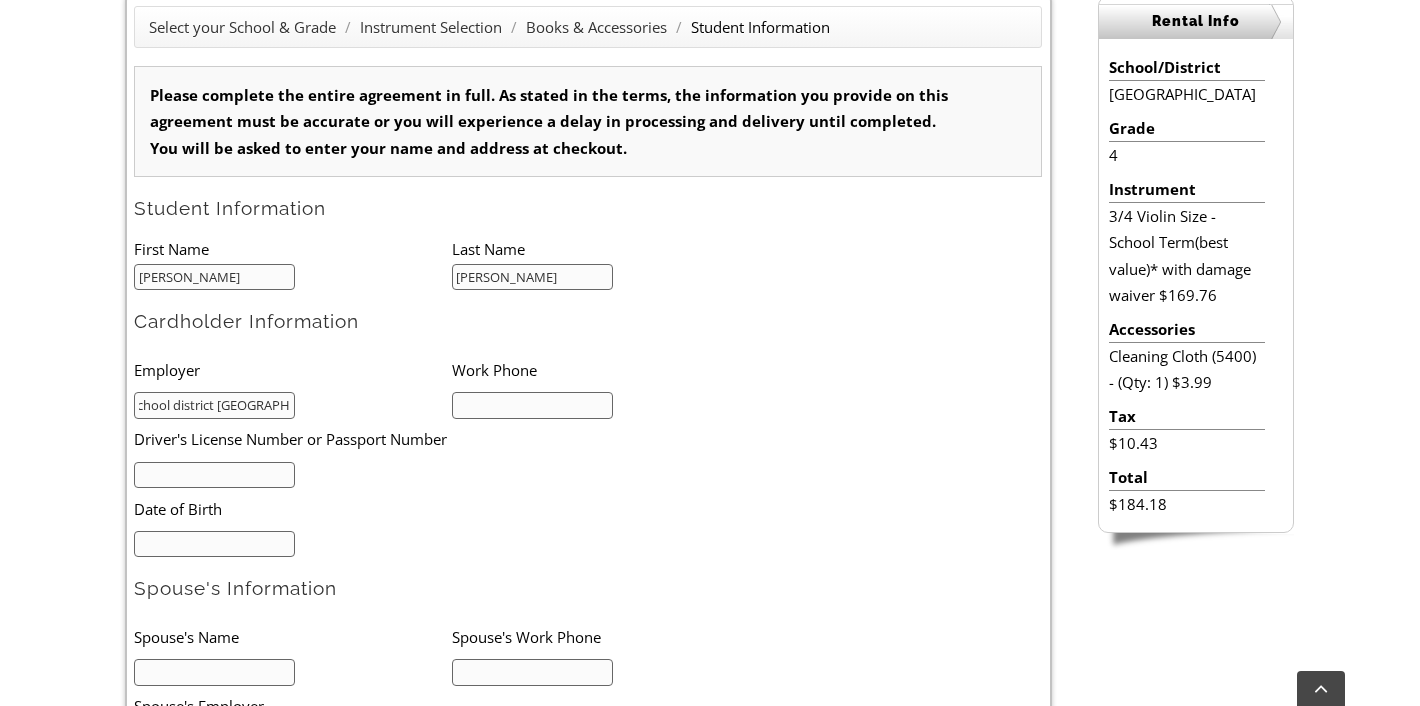 scroll, scrollTop: 0, scrollLeft: 16, axis: horizontal 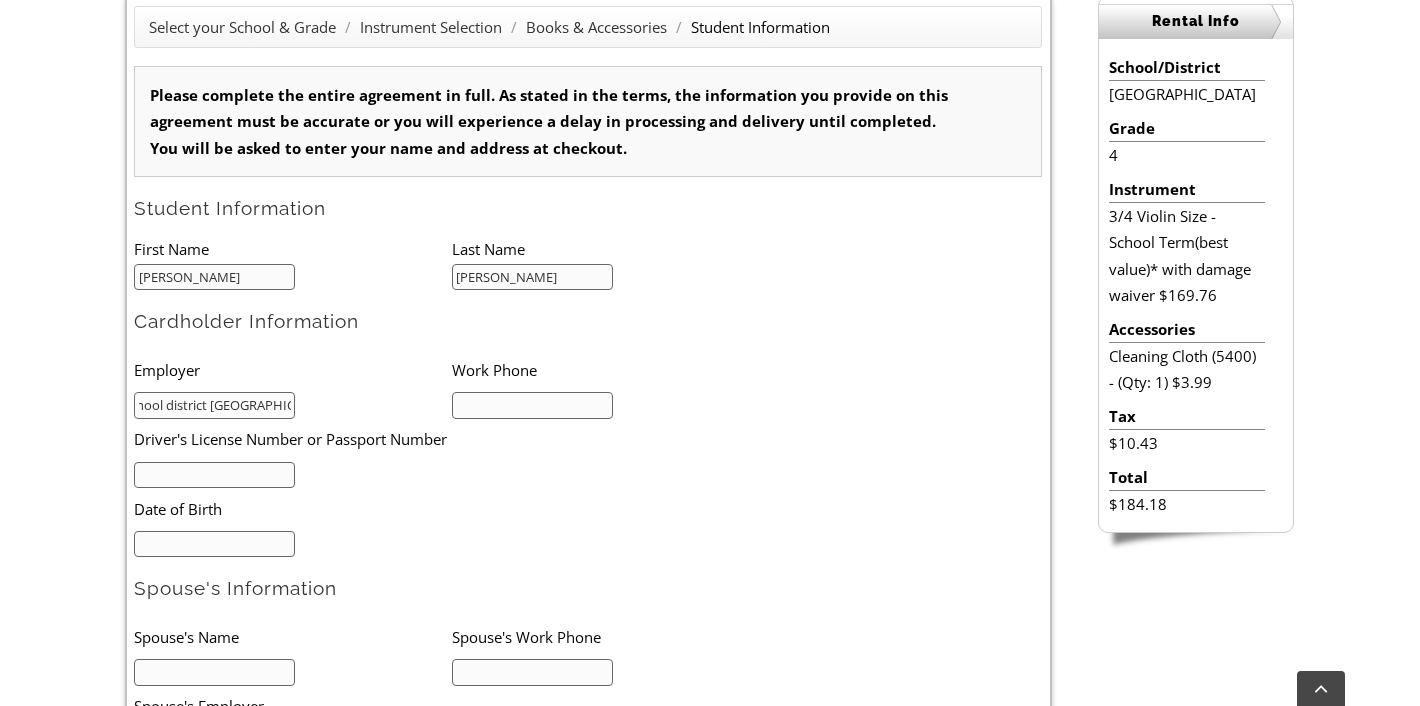 type on "School district philadelphia" 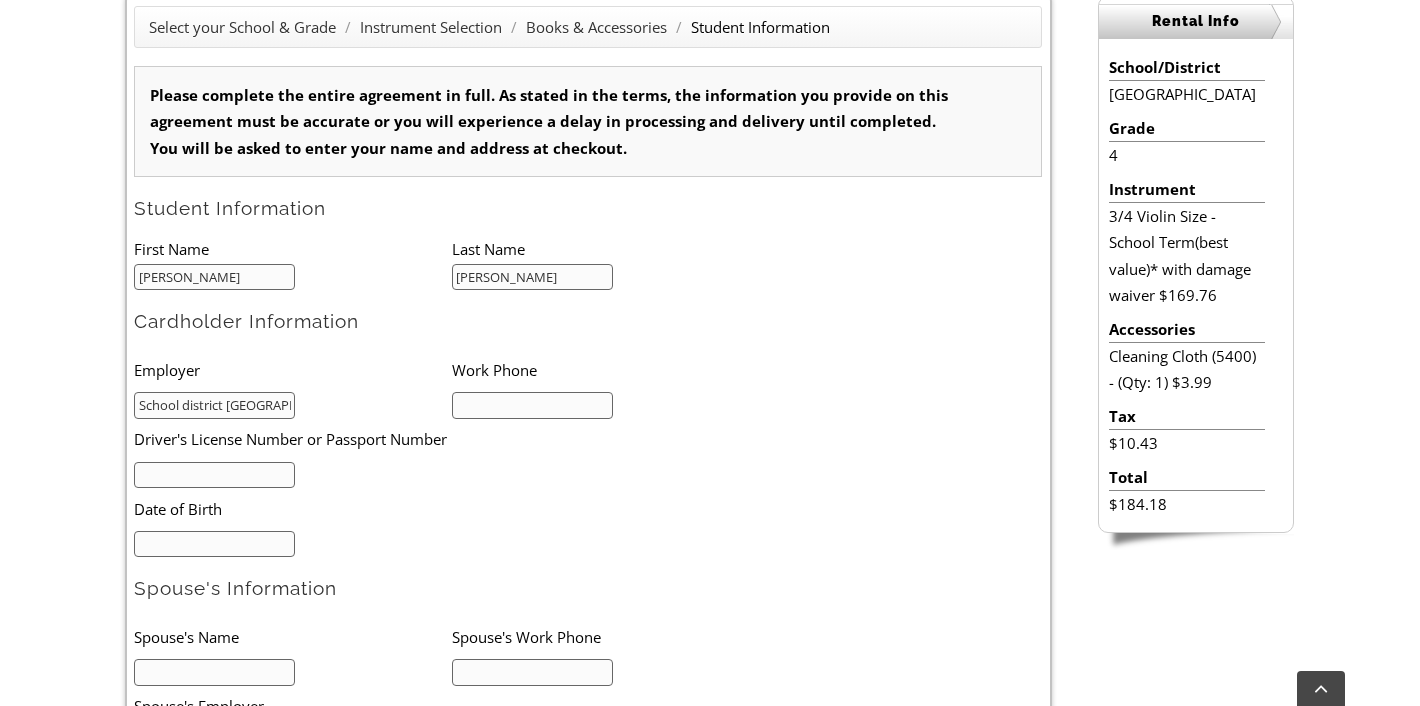 click at bounding box center [532, 405] 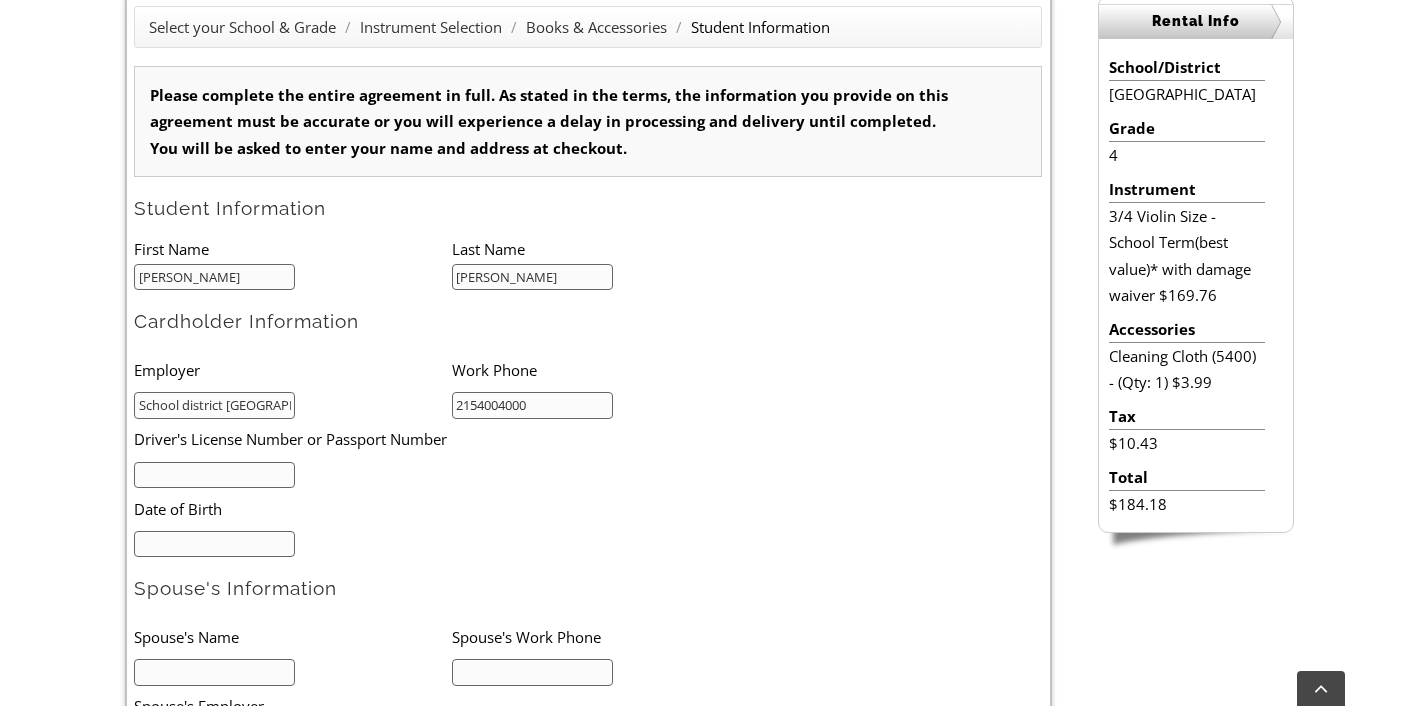 type on "2154004000" 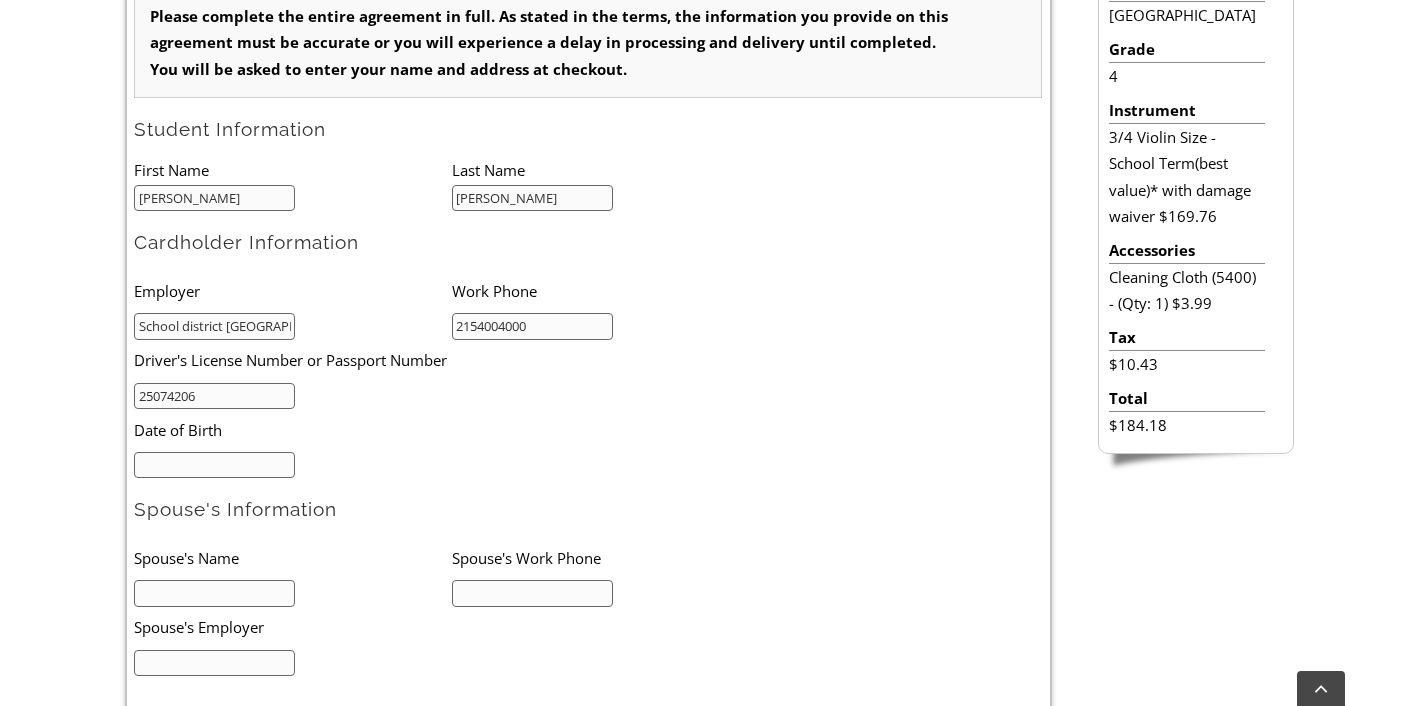 scroll, scrollTop: 665, scrollLeft: 0, axis: vertical 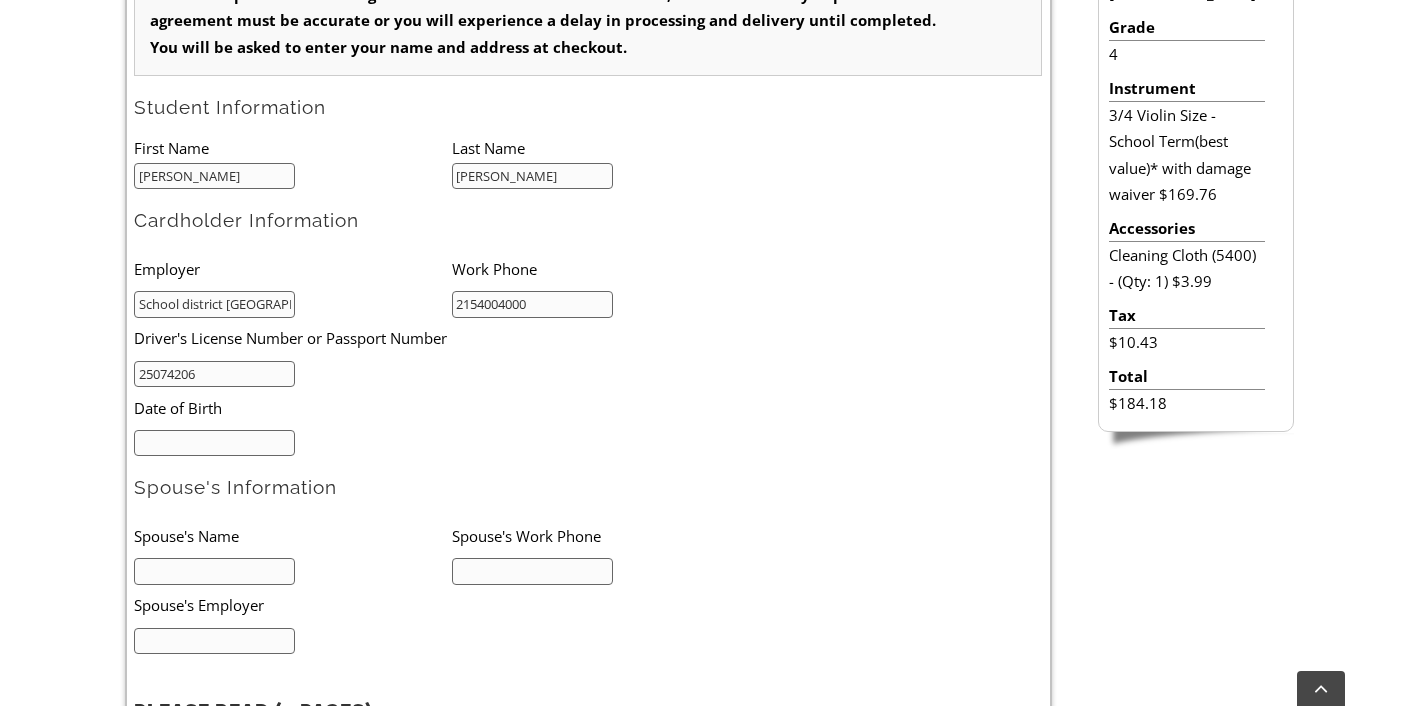 type on "25074206" 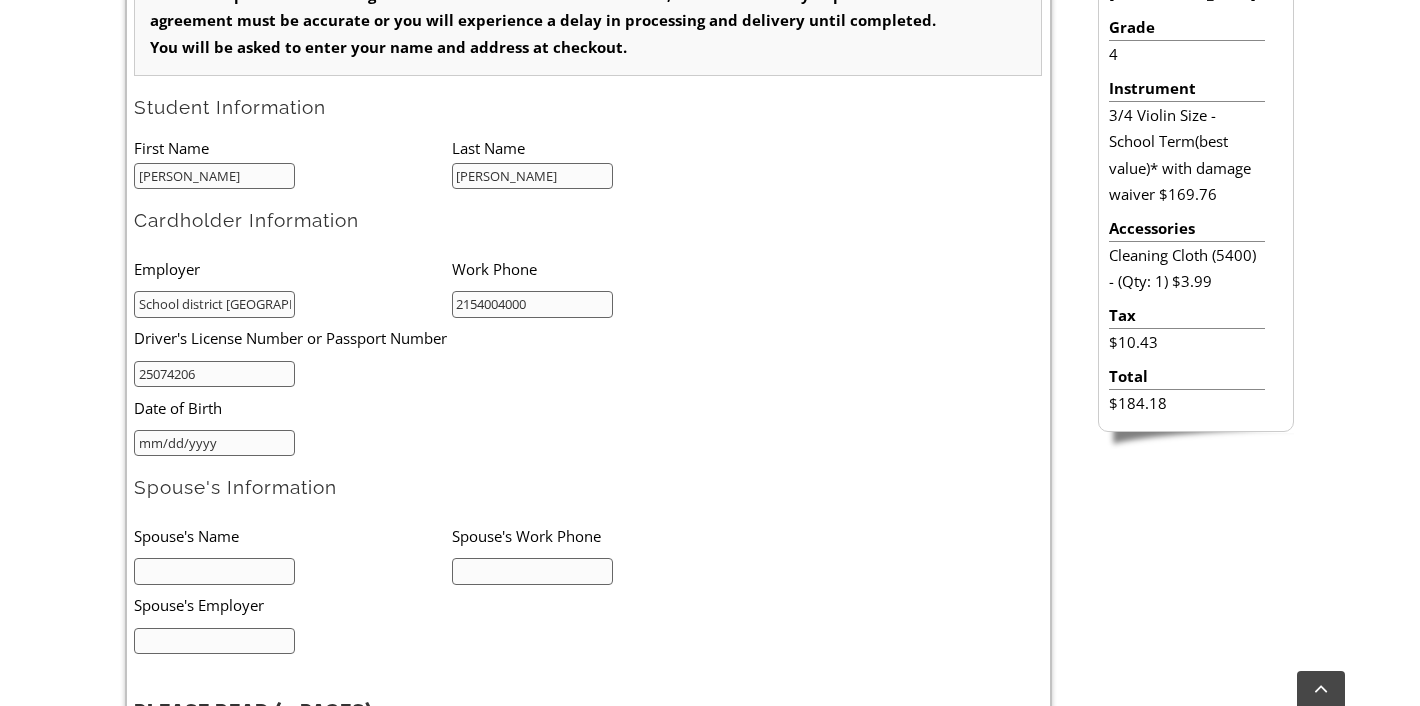 click on "mm/dd/yyyy" at bounding box center [214, 443] 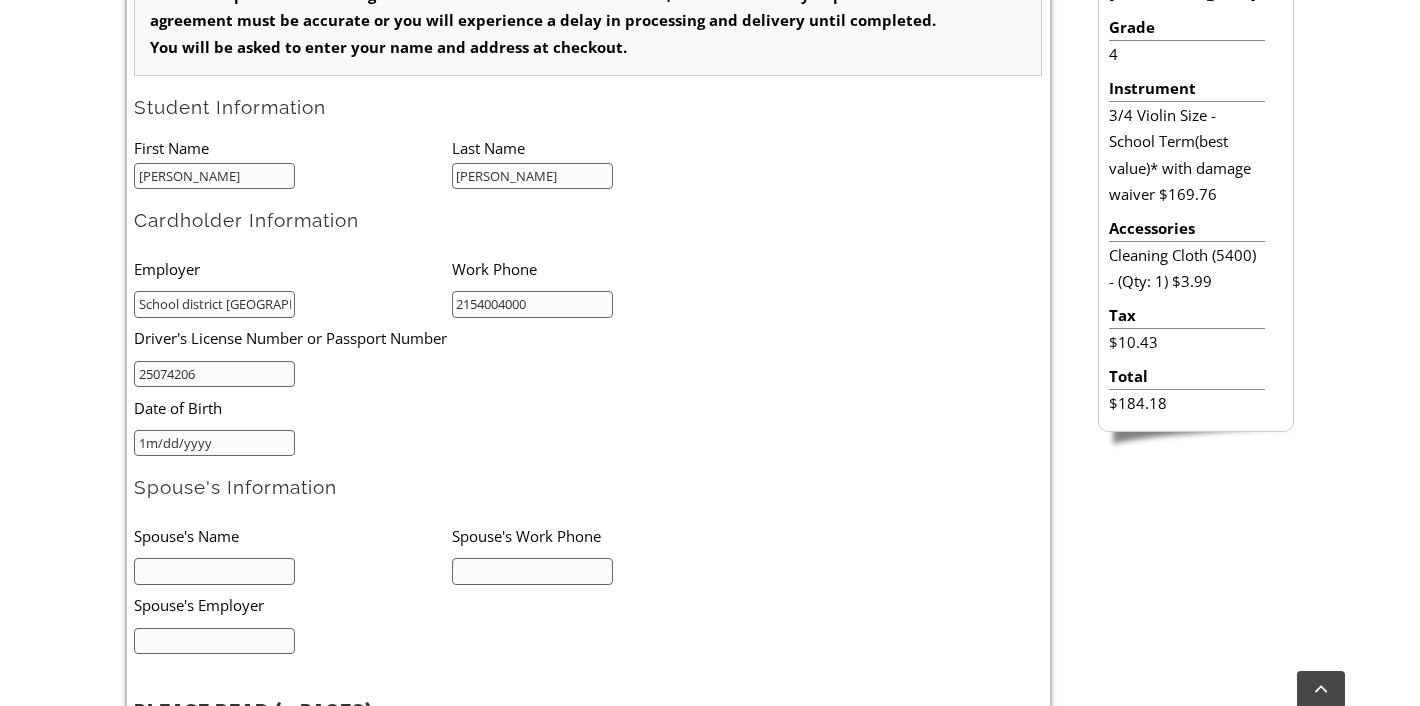 type 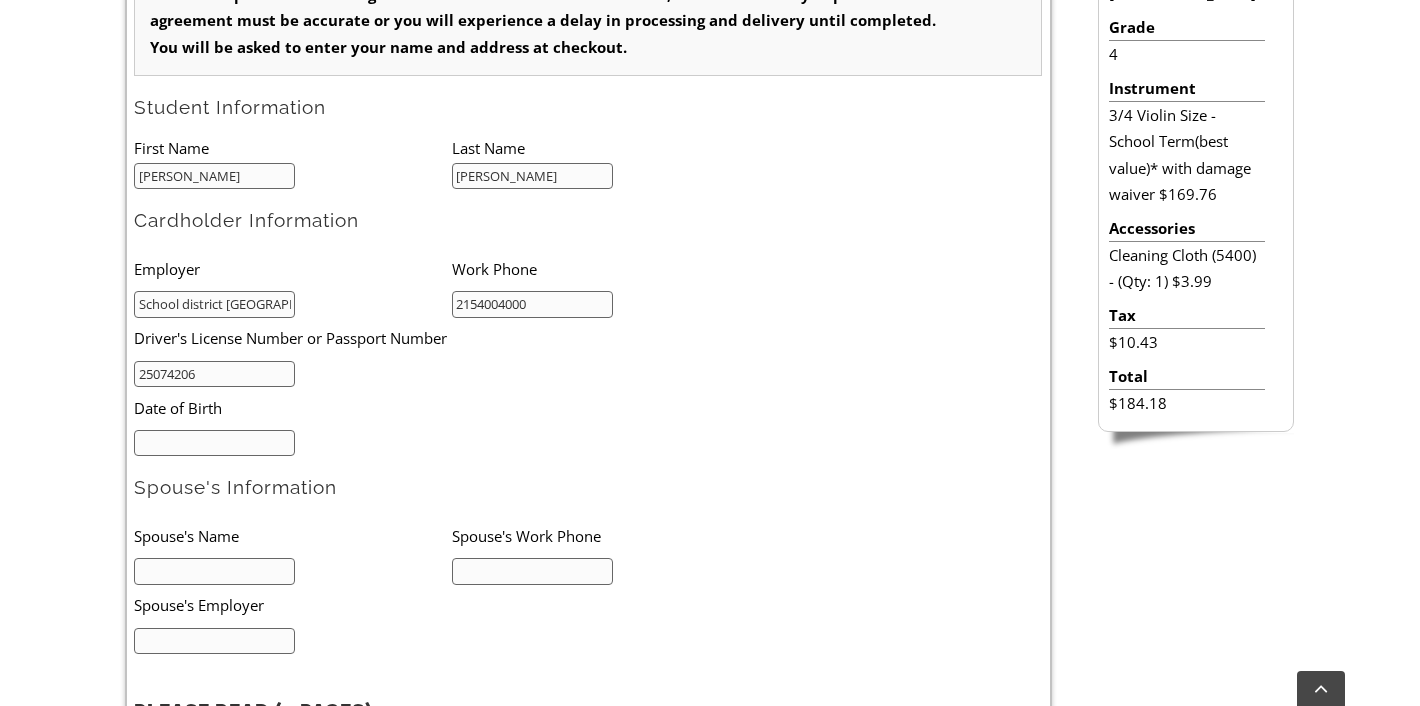 drag, startPoint x: 192, startPoint y: 182, endPoint x: 116, endPoint y: 173, distance: 76.53104 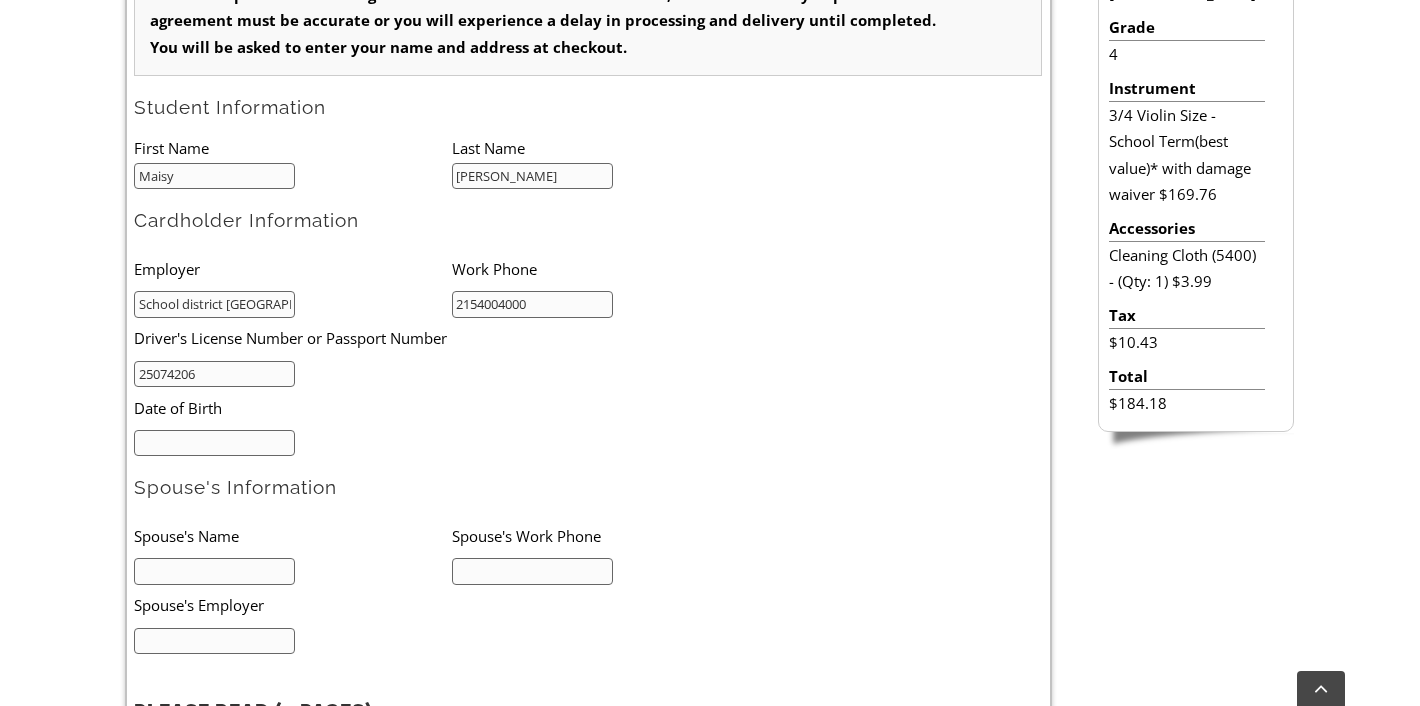 type on "Maisy" 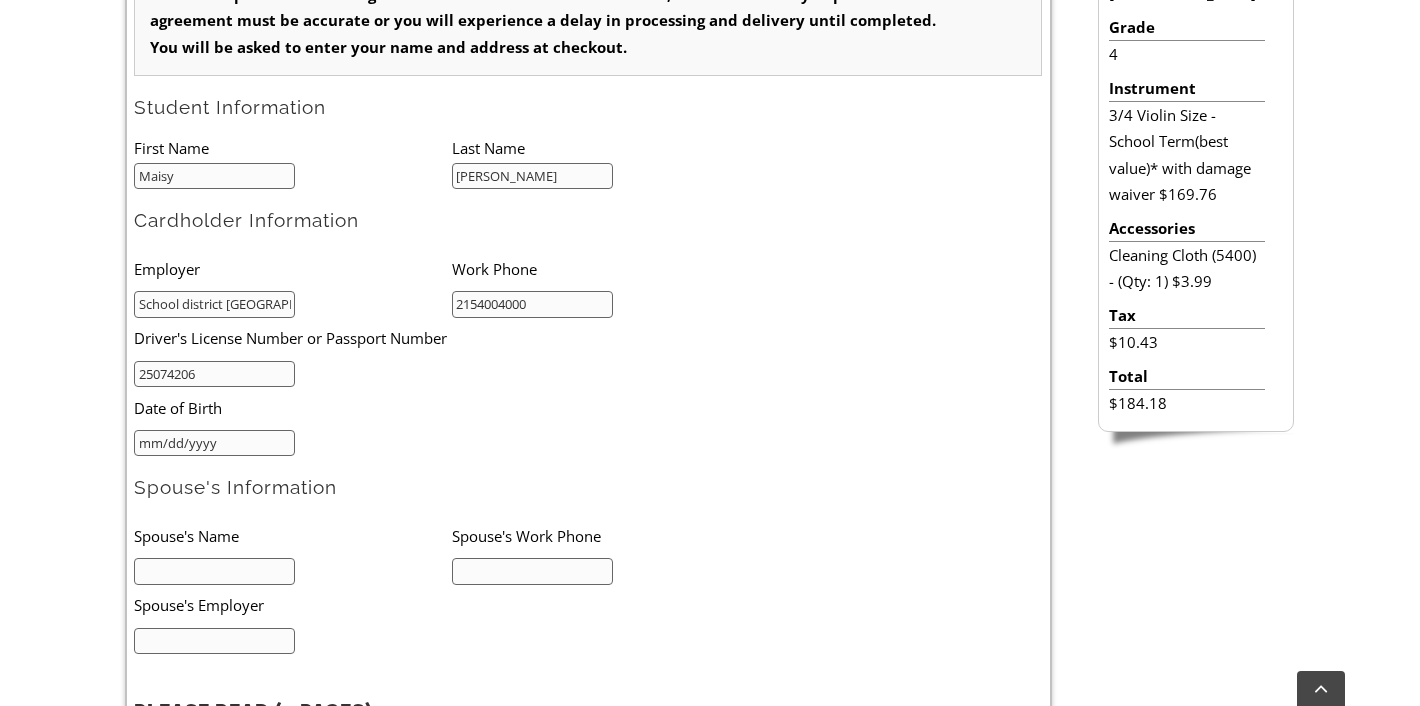 click on "mm/dd/yyyy" at bounding box center [214, 443] 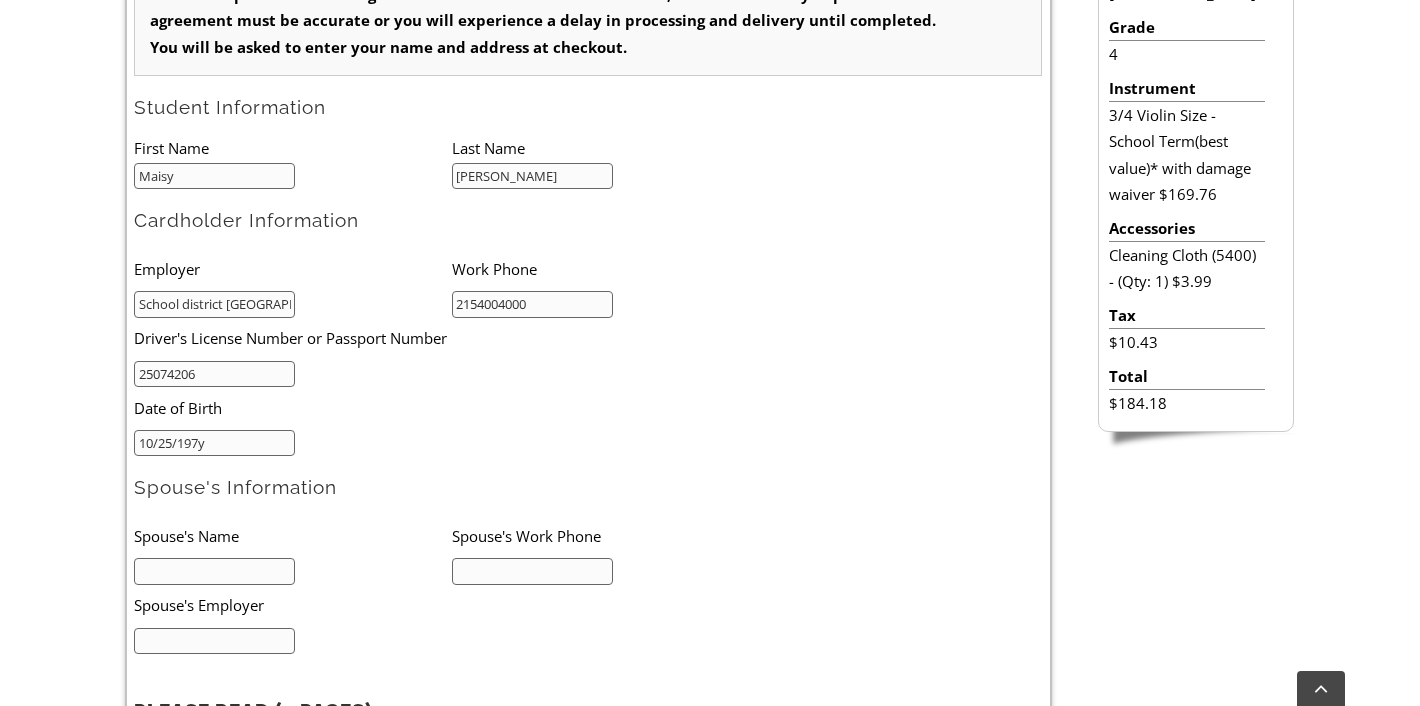type on "10/25/1978" 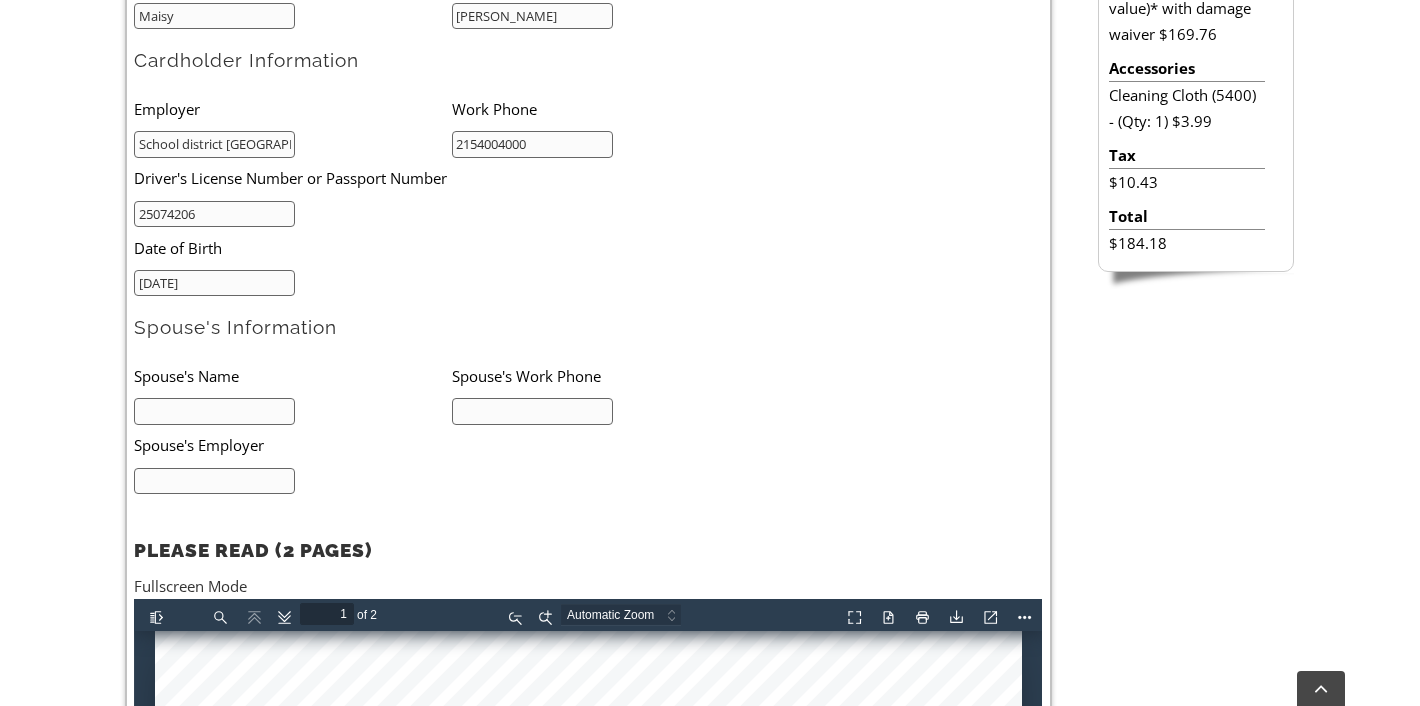 scroll, scrollTop: 831, scrollLeft: 0, axis: vertical 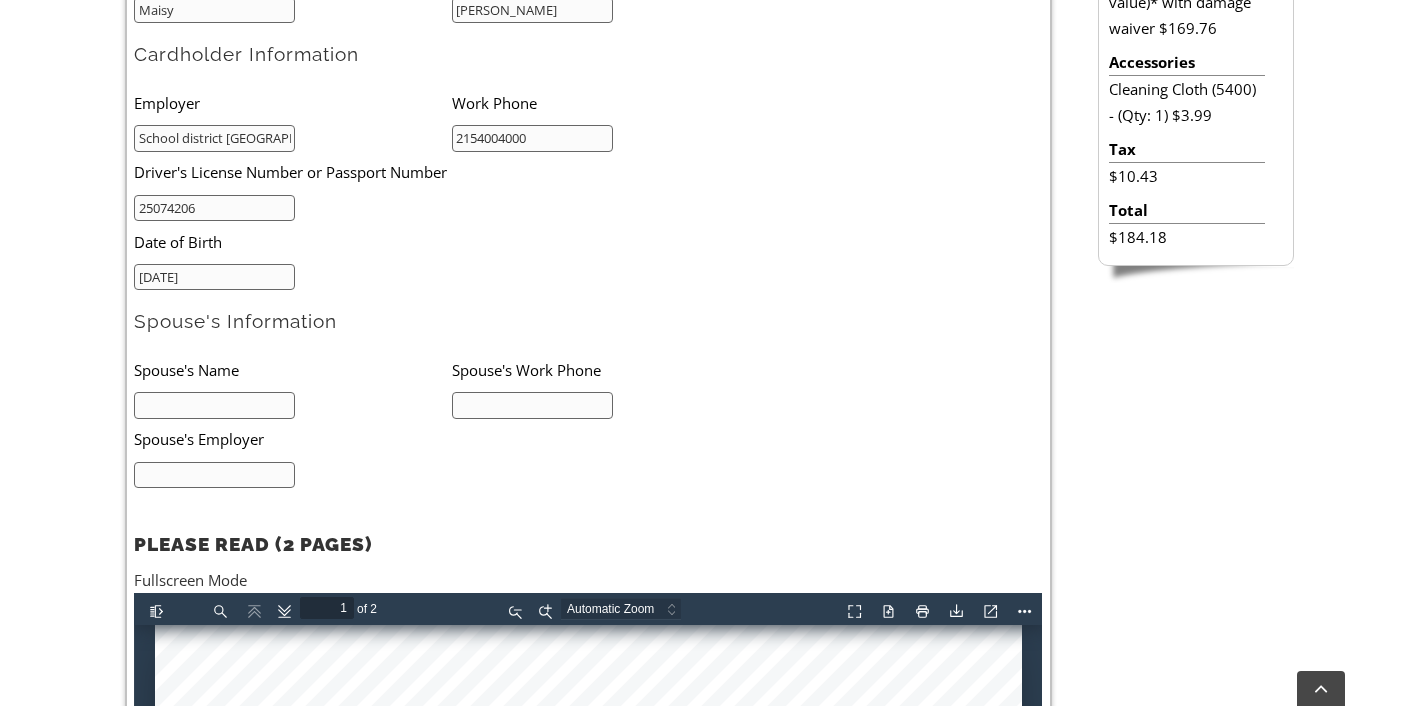 click at bounding box center (214, 405) 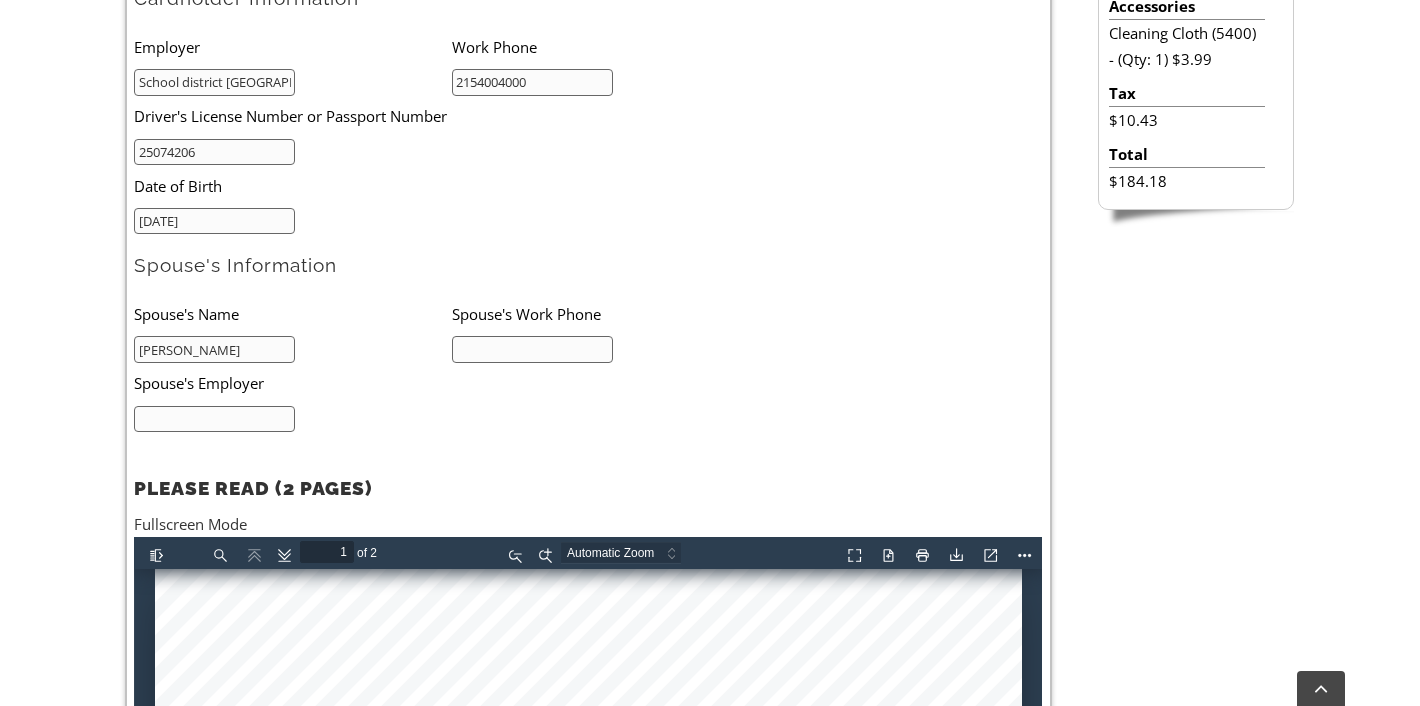 scroll, scrollTop: 888, scrollLeft: 0, axis: vertical 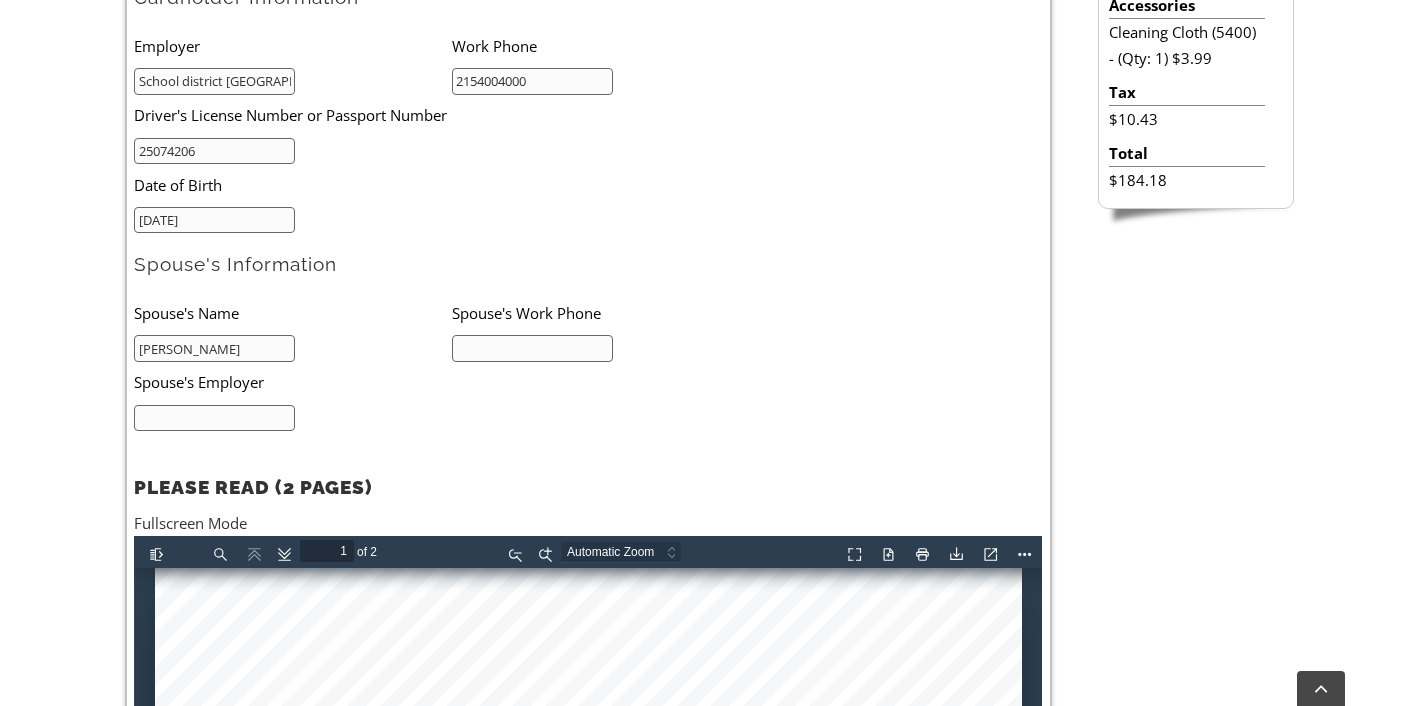 type on "Joseph watts" 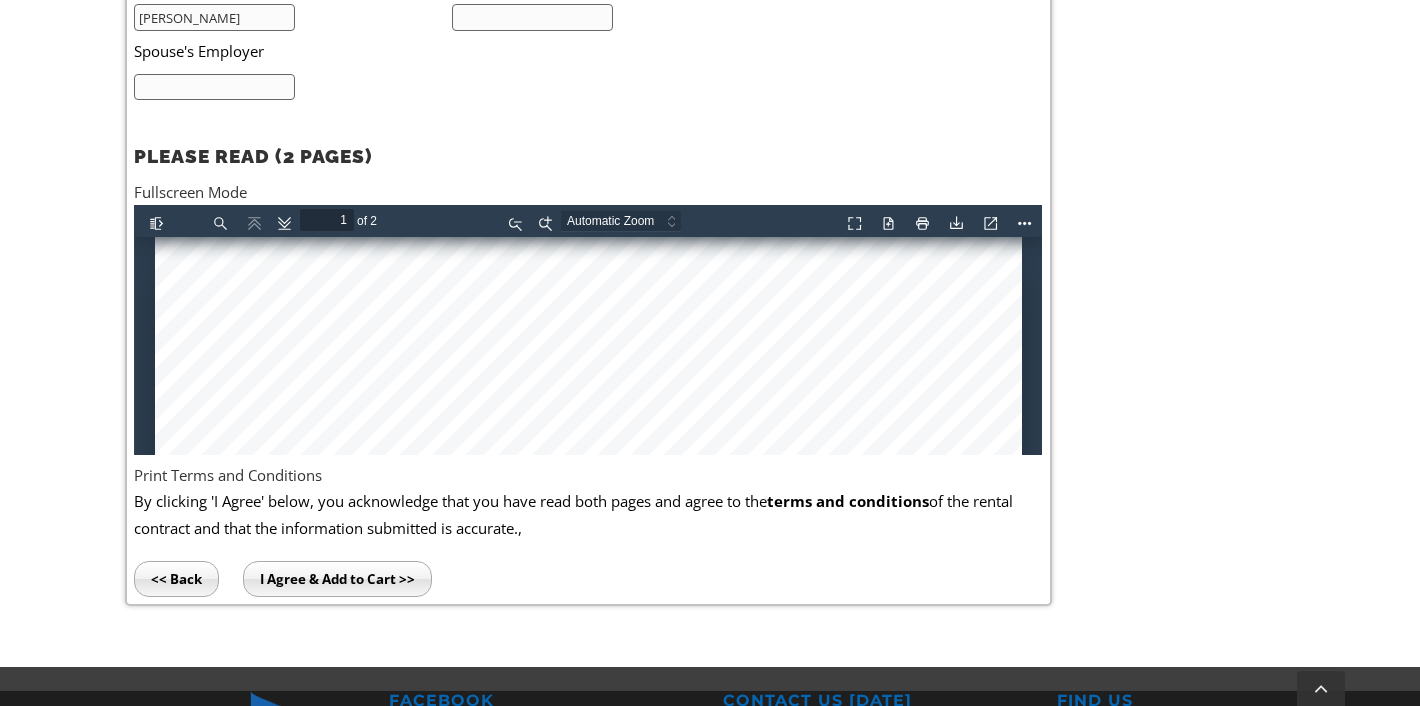 scroll, scrollTop: 1234, scrollLeft: 0, axis: vertical 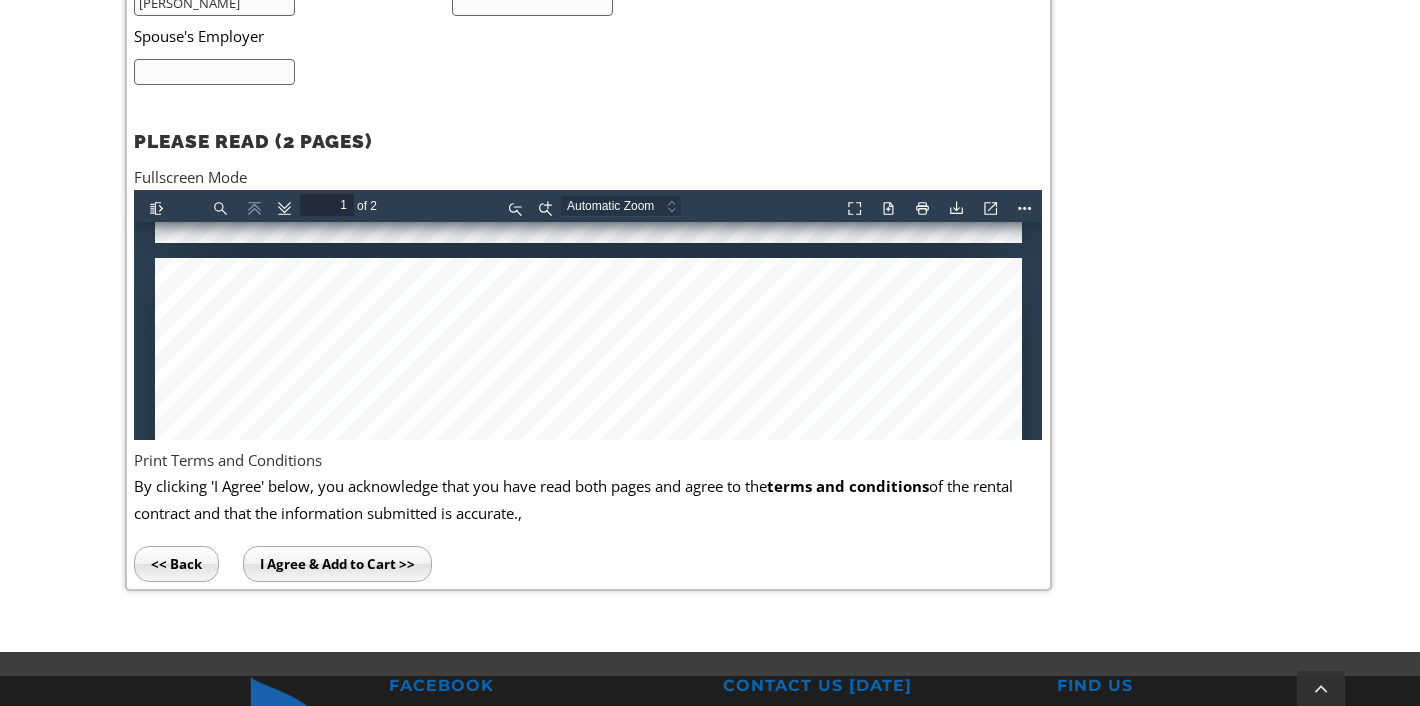 type on "2" 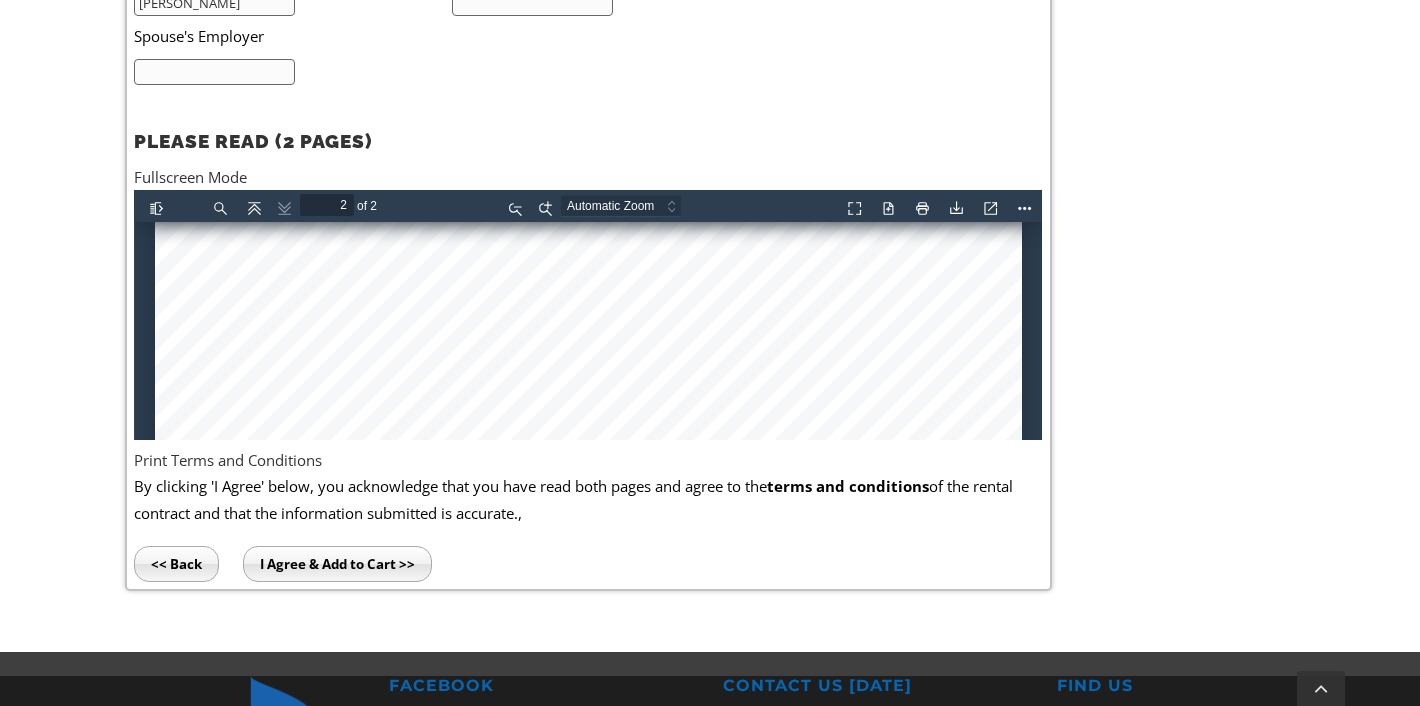 scroll, scrollTop: 2671, scrollLeft: 0, axis: vertical 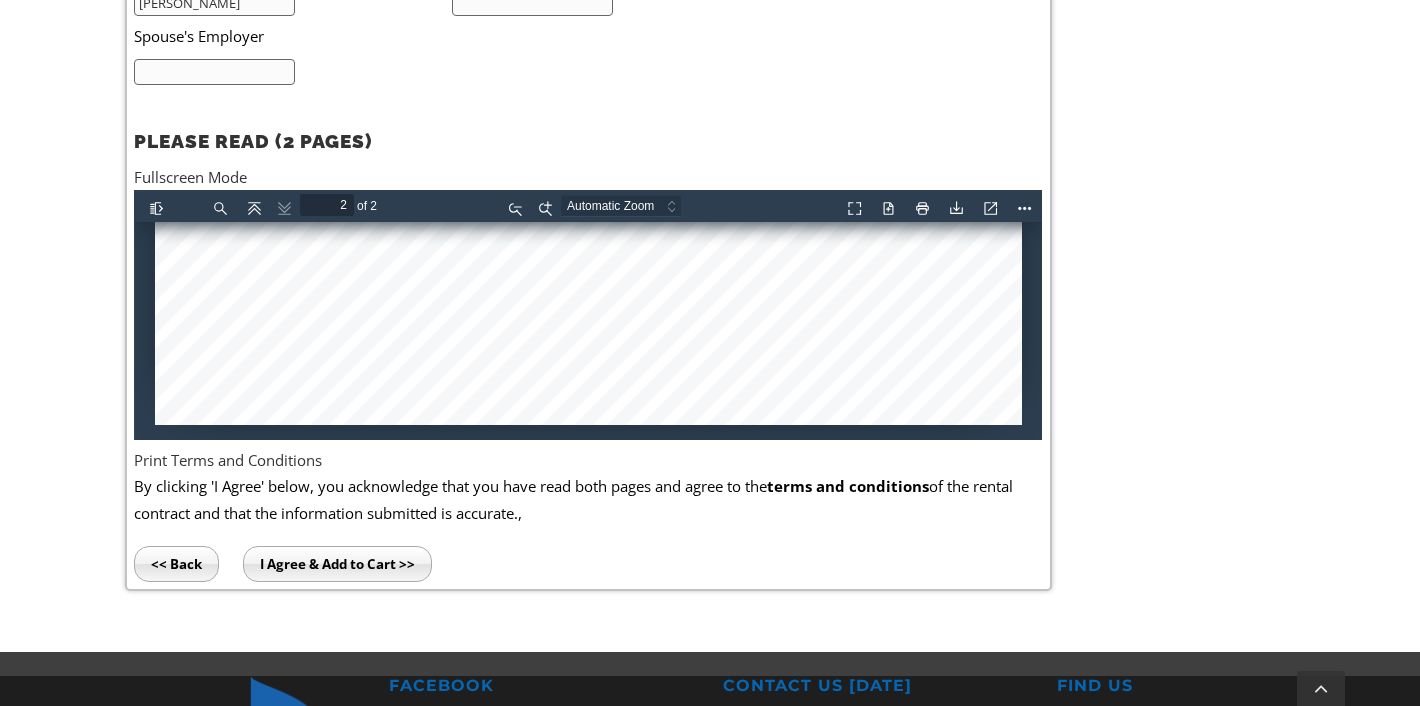 type on "Joseph watts" 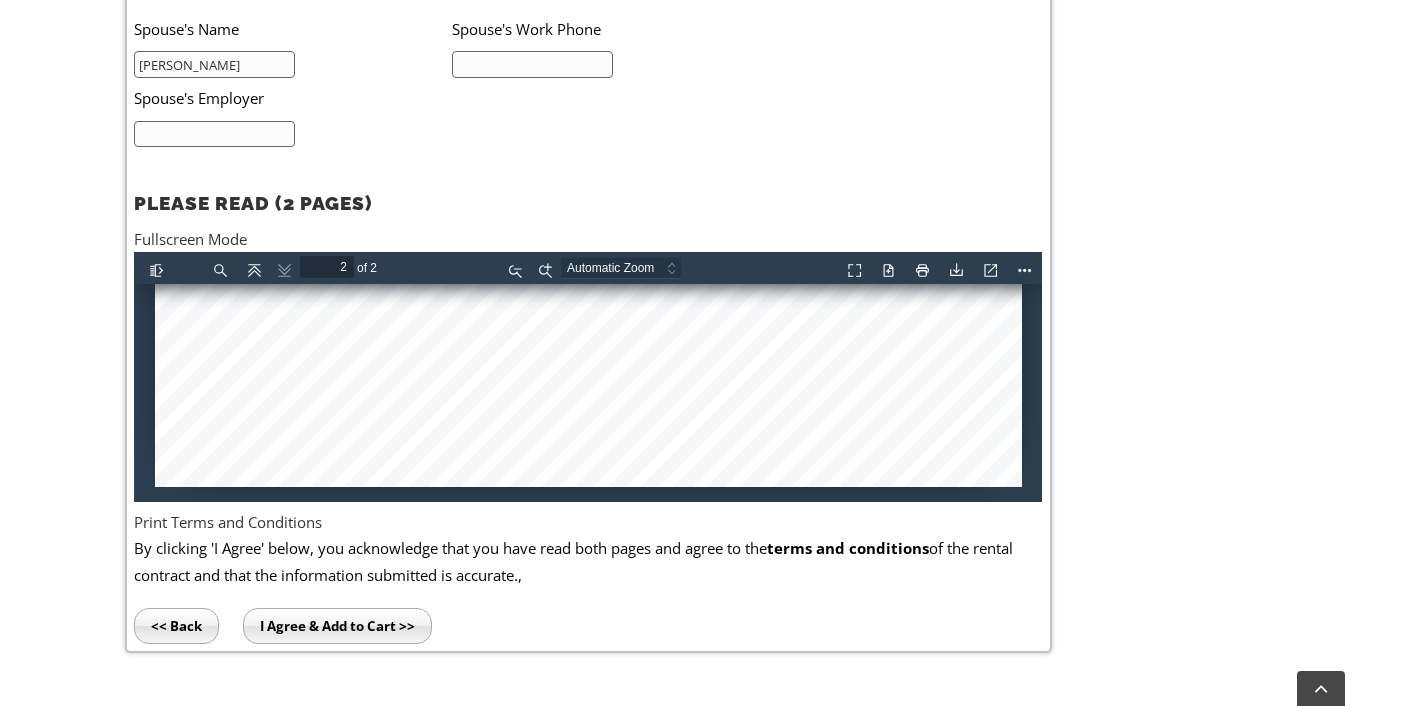 scroll, scrollTop: 1175, scrollLeft: 0, axis: vertical 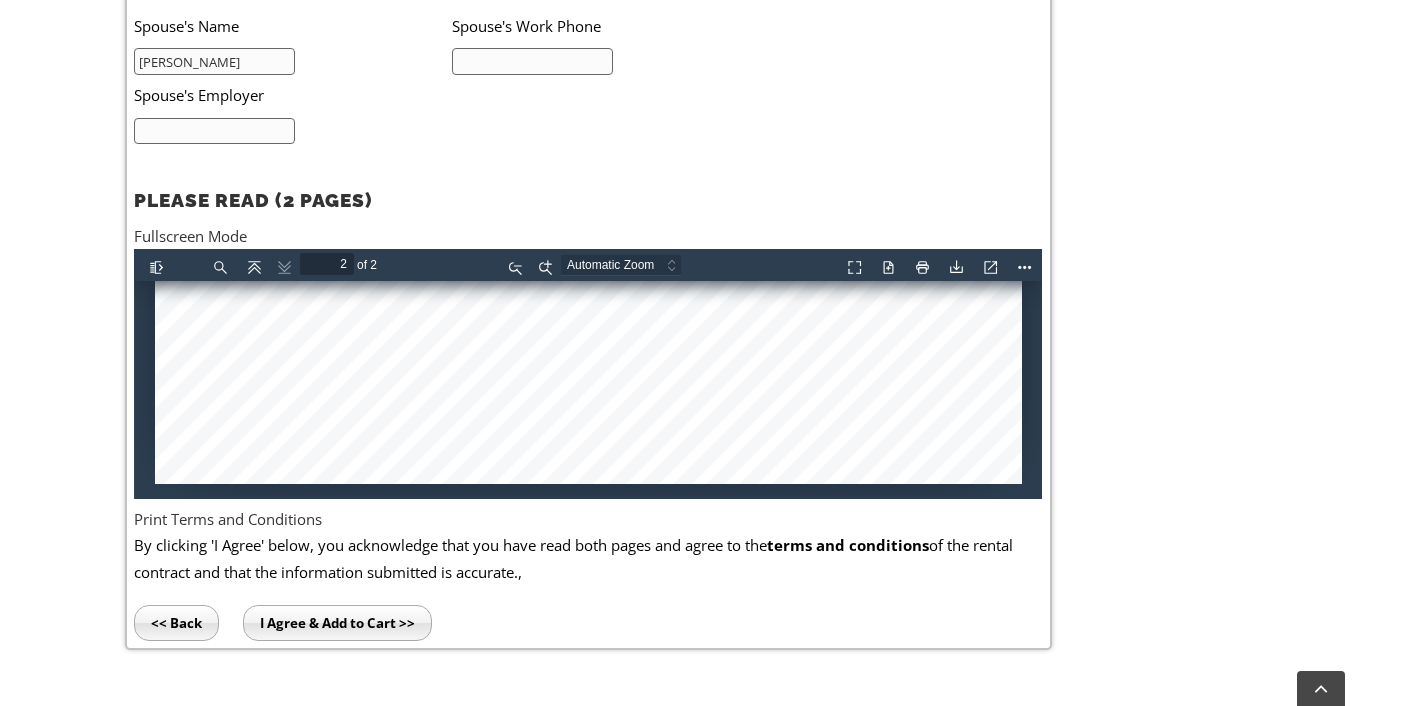 click at bounding box center [532, 61] 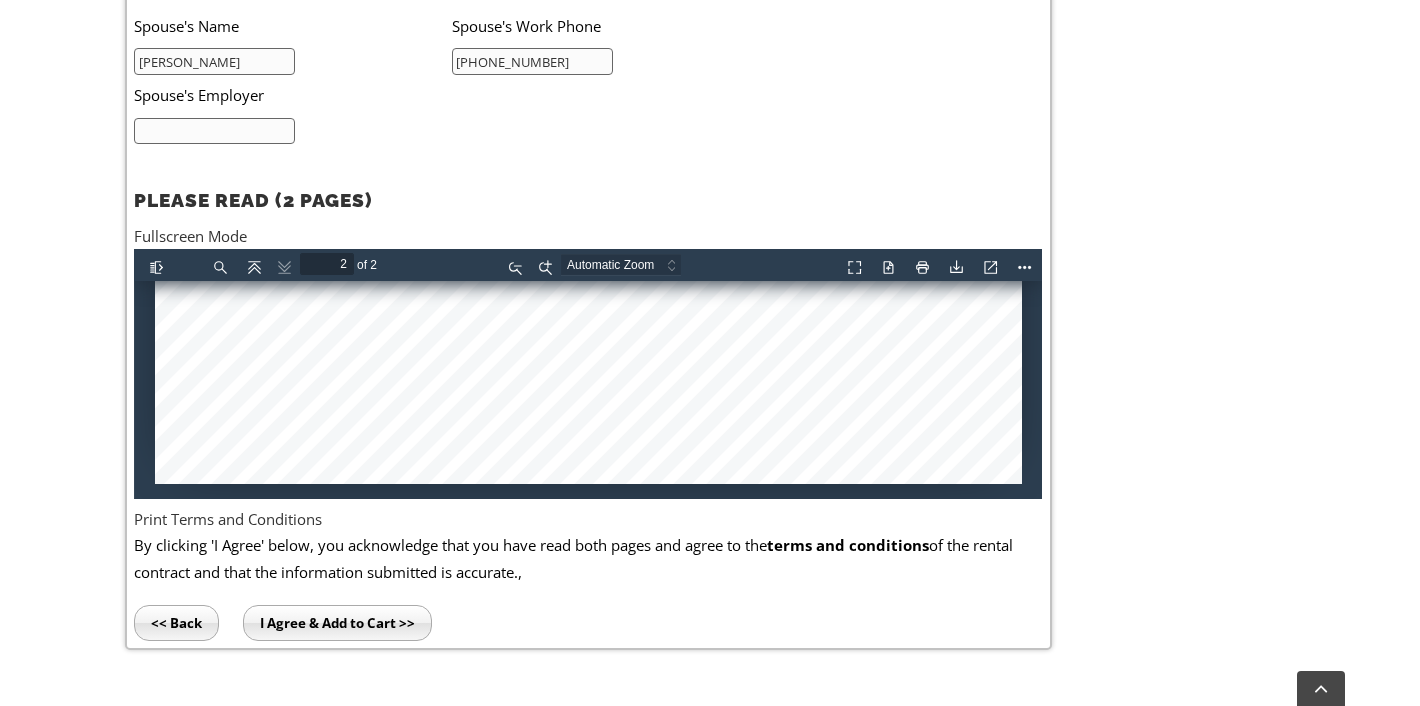 type on "(215) 590-7555" 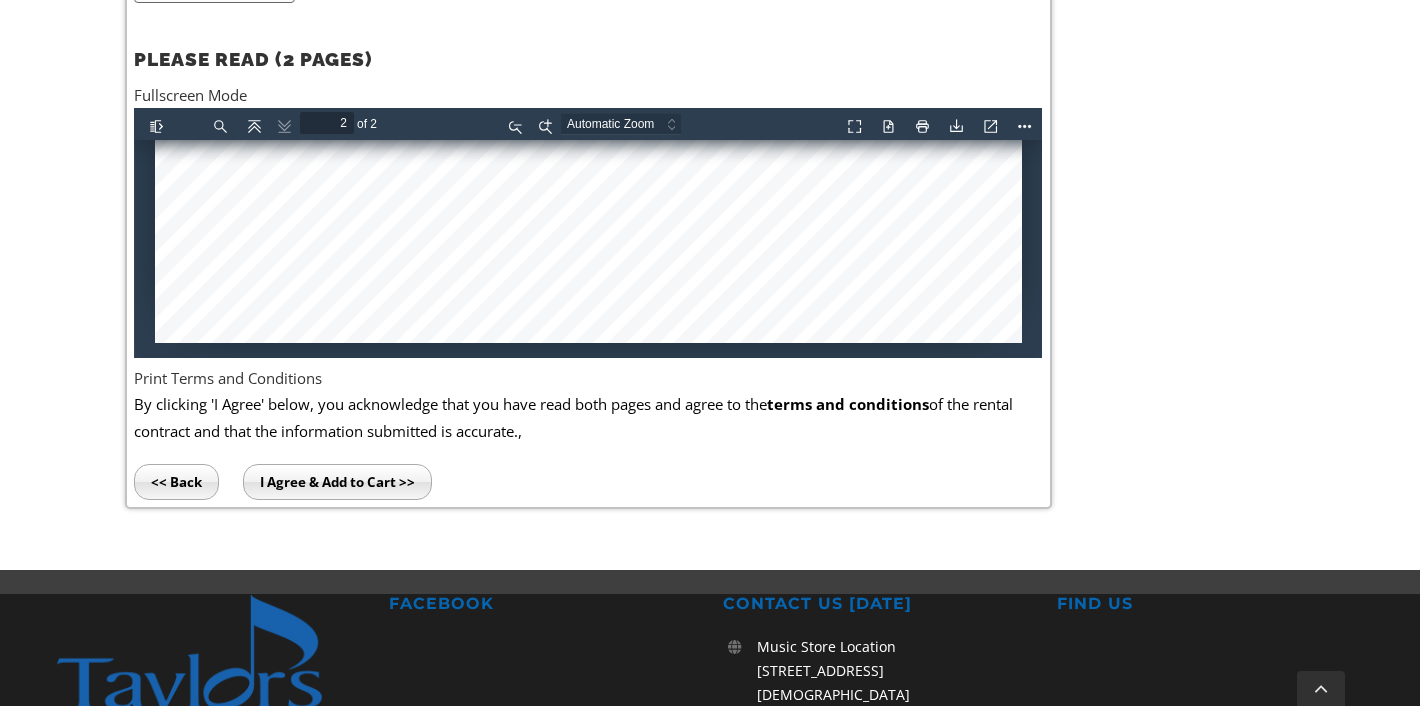 scroll, scrollTop: 1314, scrollLeft: 0, axis: vertical 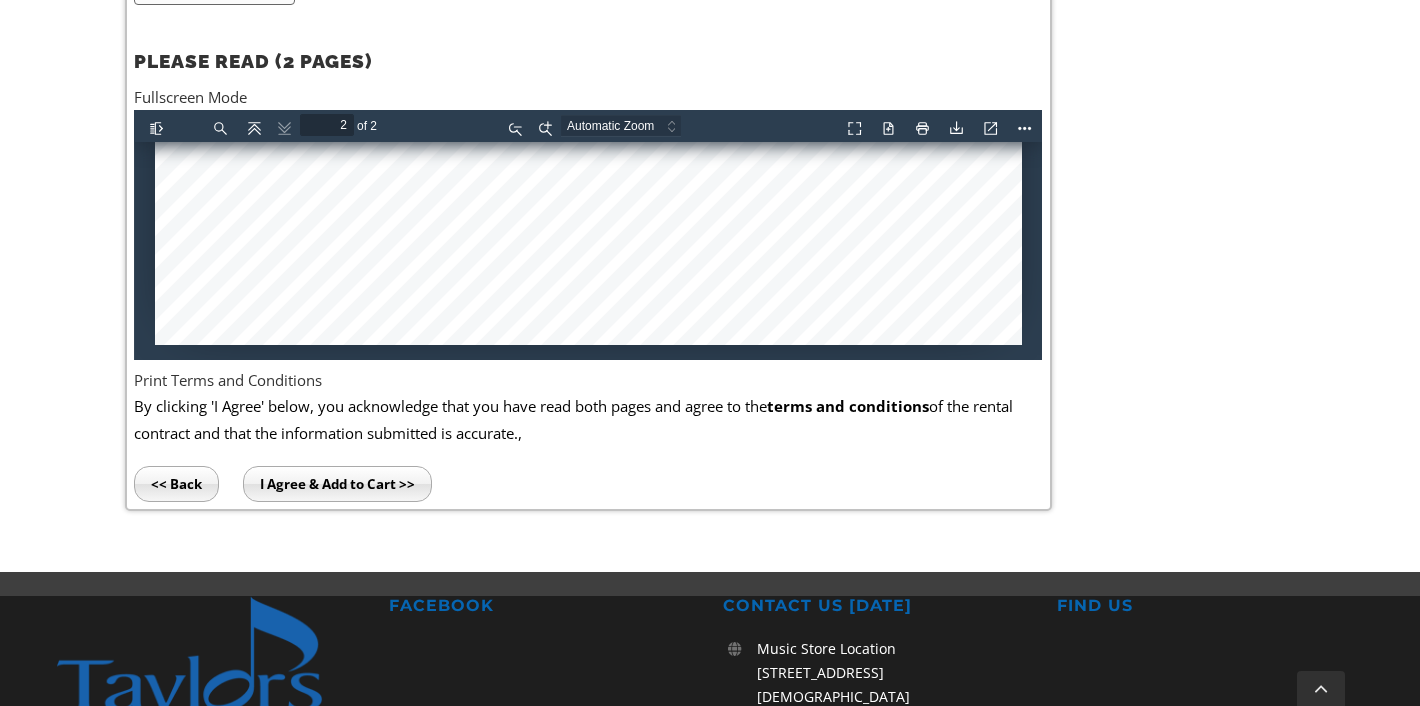 click on "I Agree & Add to Cart >>" at bounding box center (337, 484) 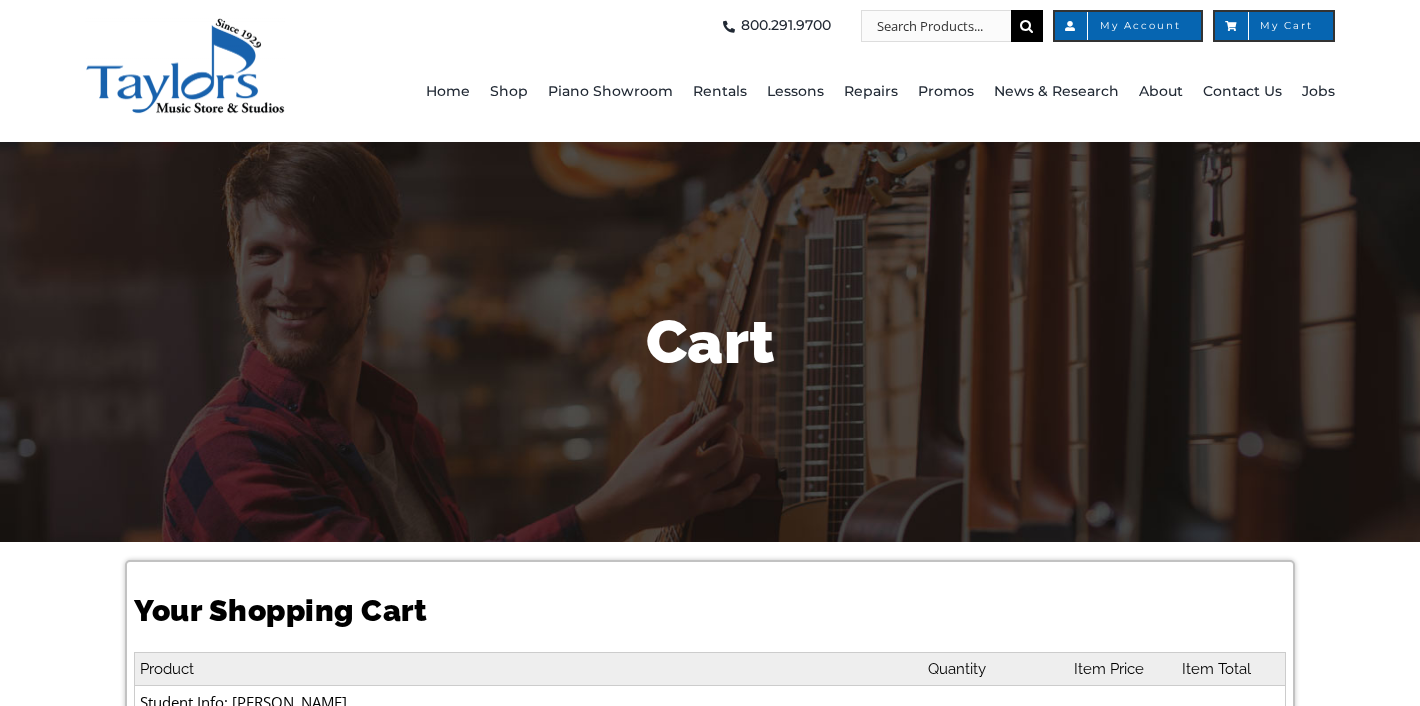 scroll, scrollTop: 0, scrollLeft: 0, axis: both 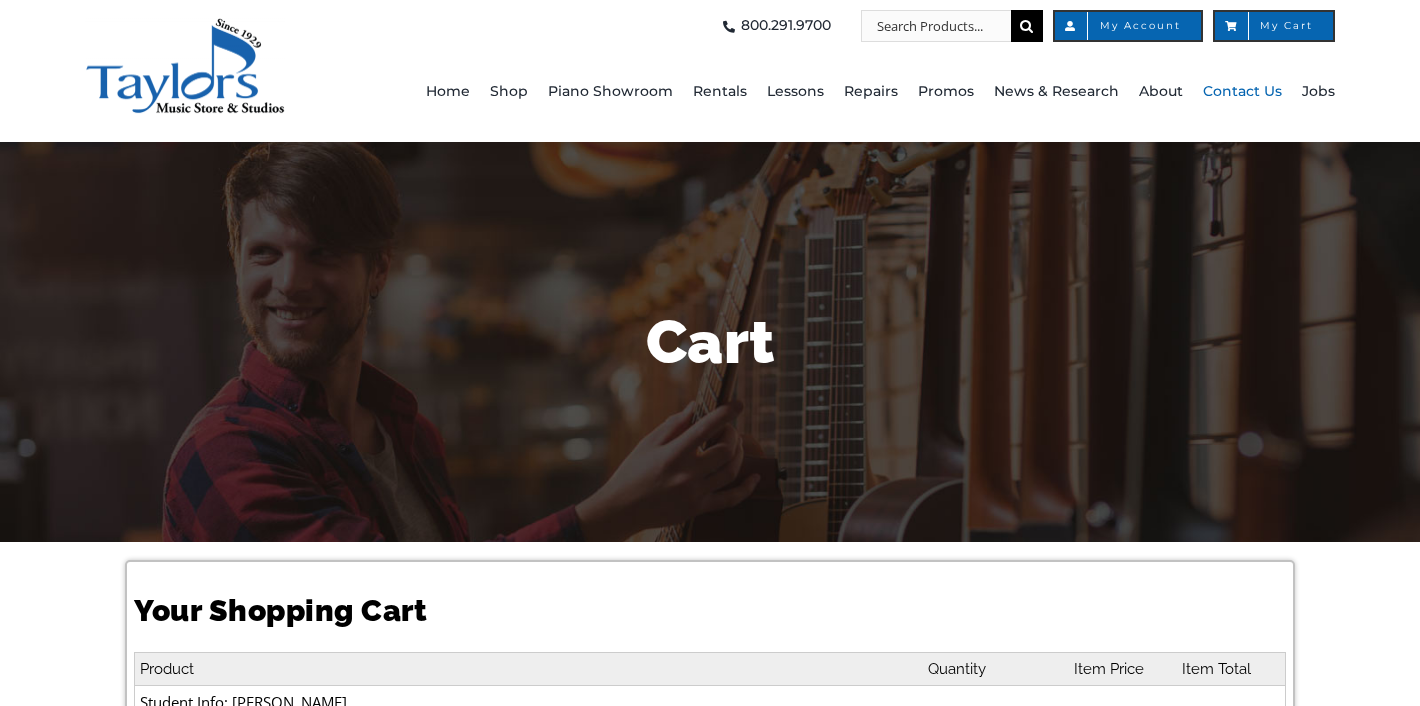 click on "Contact Us" at bounding box center (1242, 92) 